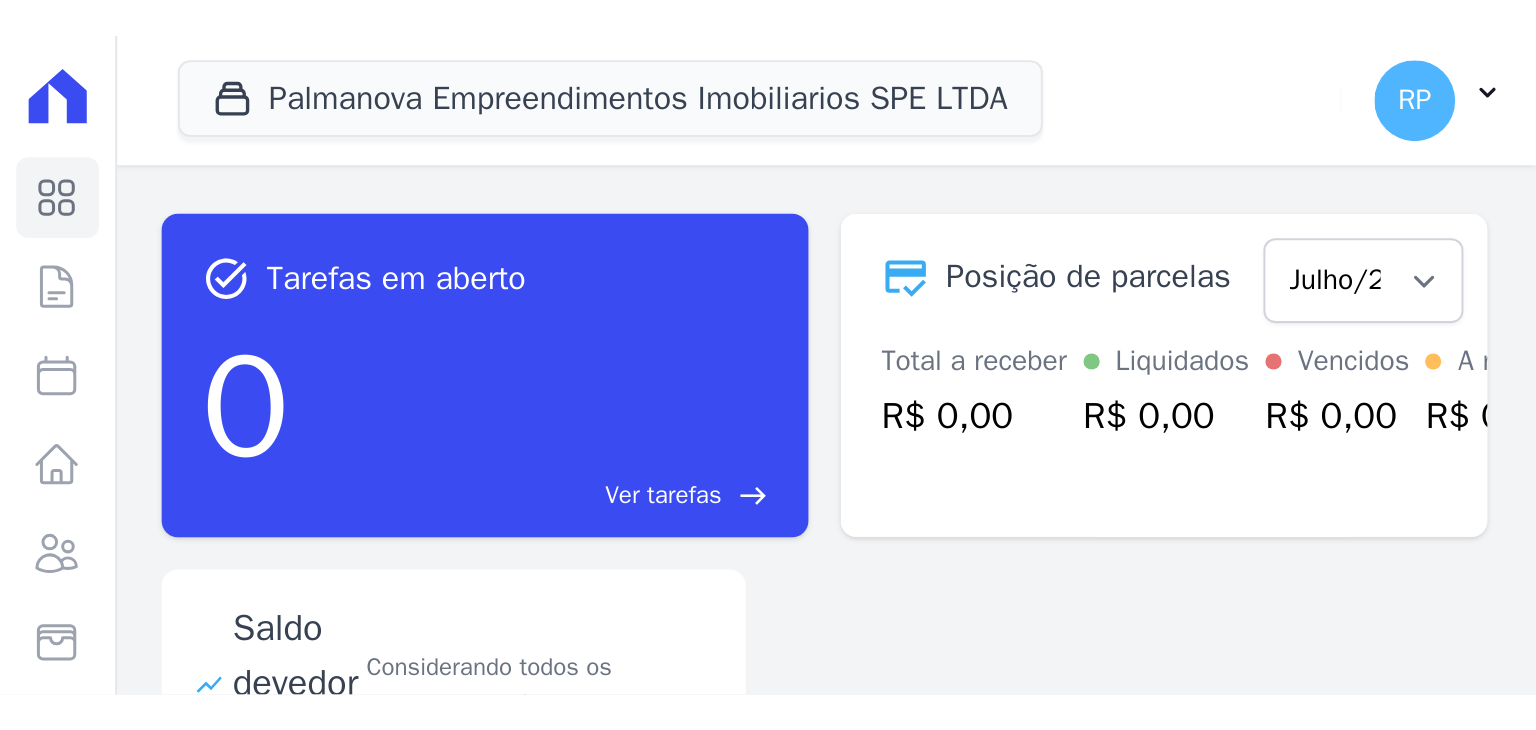 scroll, scrollTop: 0, scrollLeft: 0, axis: both 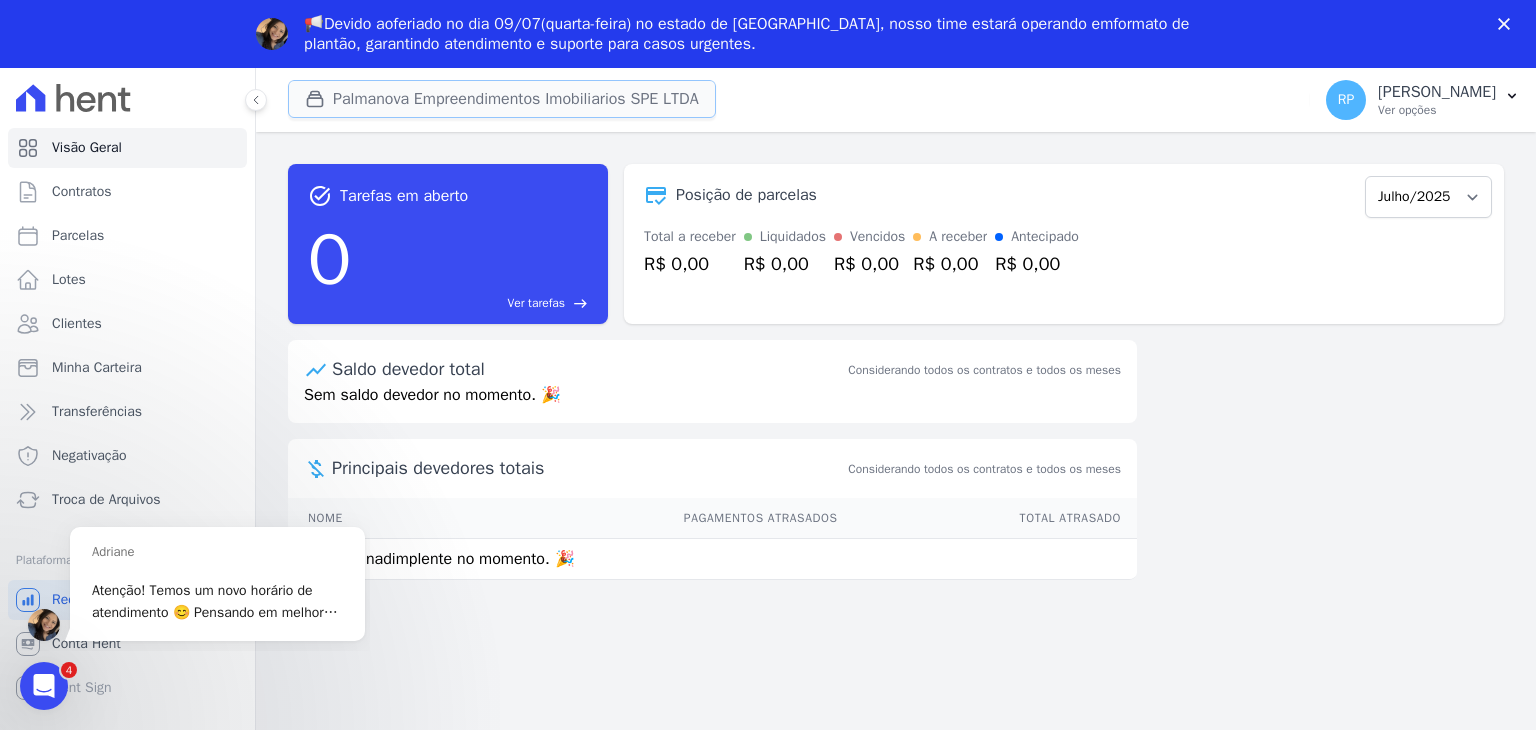 click on "Palmanova Empreendimentos Imobiliarios   SPE   LTDA" at bounding box center (502, 99) 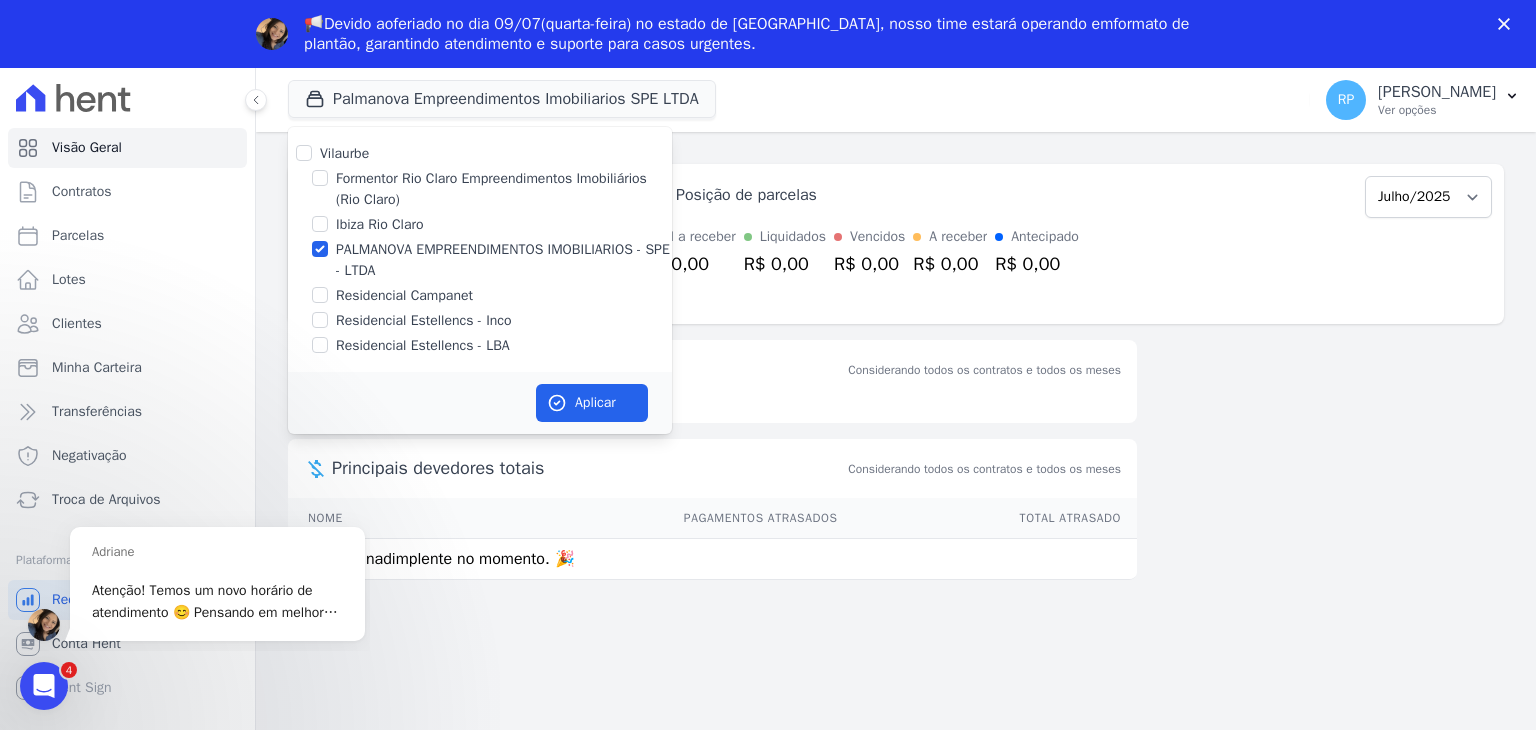 click on "task_alt
Tarefas em aberto
0
Ver tarefas
east
Posição de parcelas
Julho/2025
Total a receber
R$ 0,00
Liquidados
R$ 0,00
Vencidos
R$ 0,00
A receber
R$ 0,00
Antecipado
R$ 0,00
Saldo devedor total
Considerando todos os contratos e todos os meses
Sem saldo devedor no momento. 🎉
Nome" at bounding box center [896, 465] 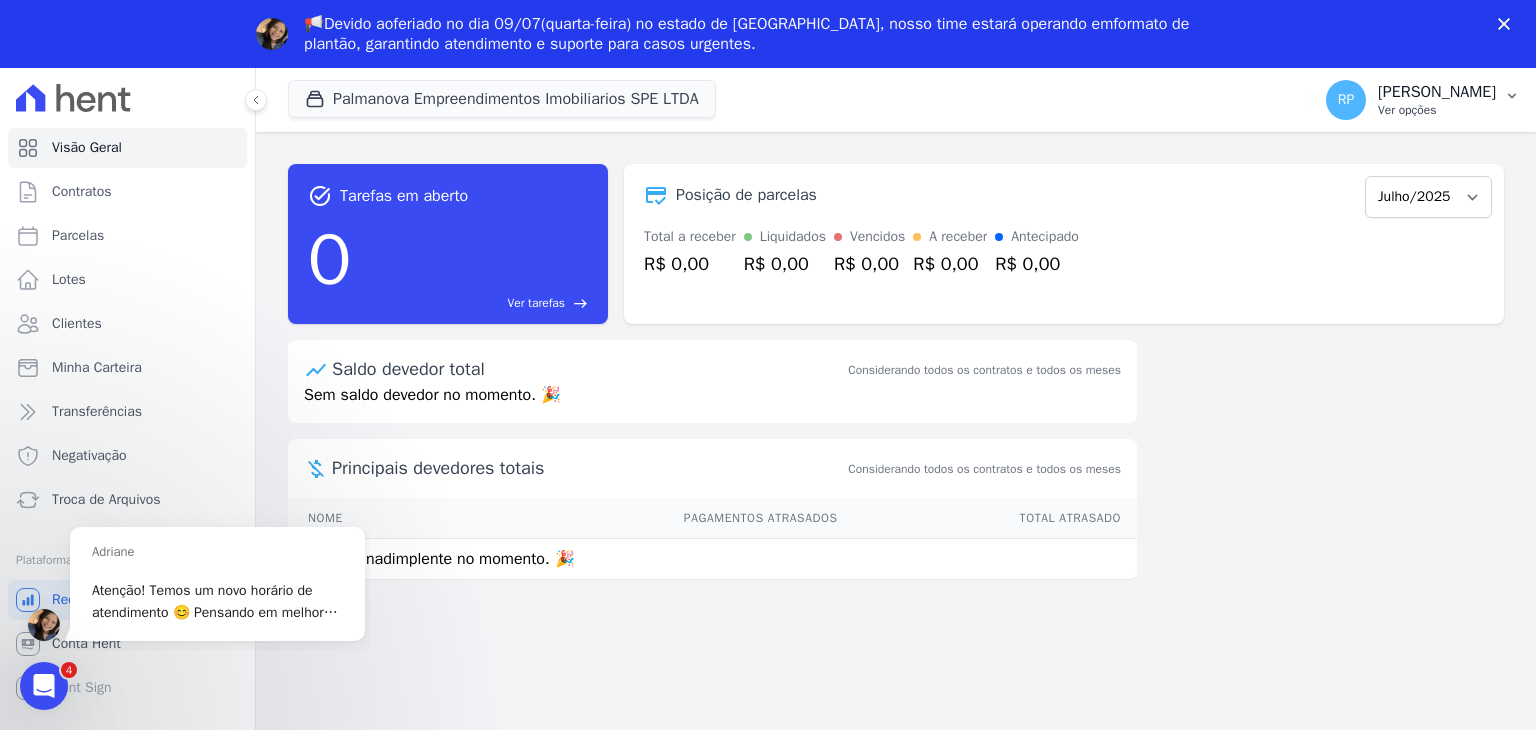 click on "Ver opções" at bounding box center (1437, 110) 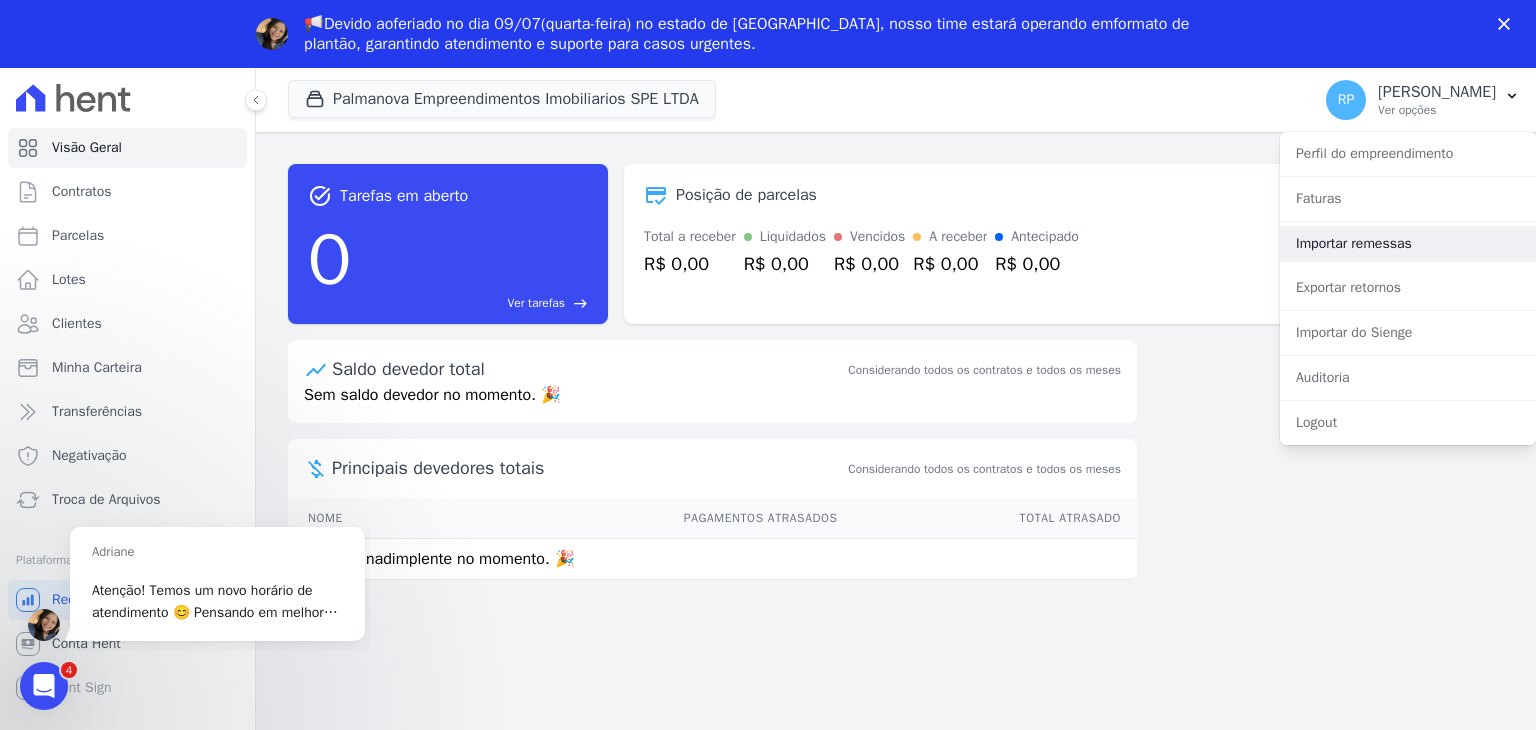 click on "Importar remessas" at bounding box center [1408, 244] 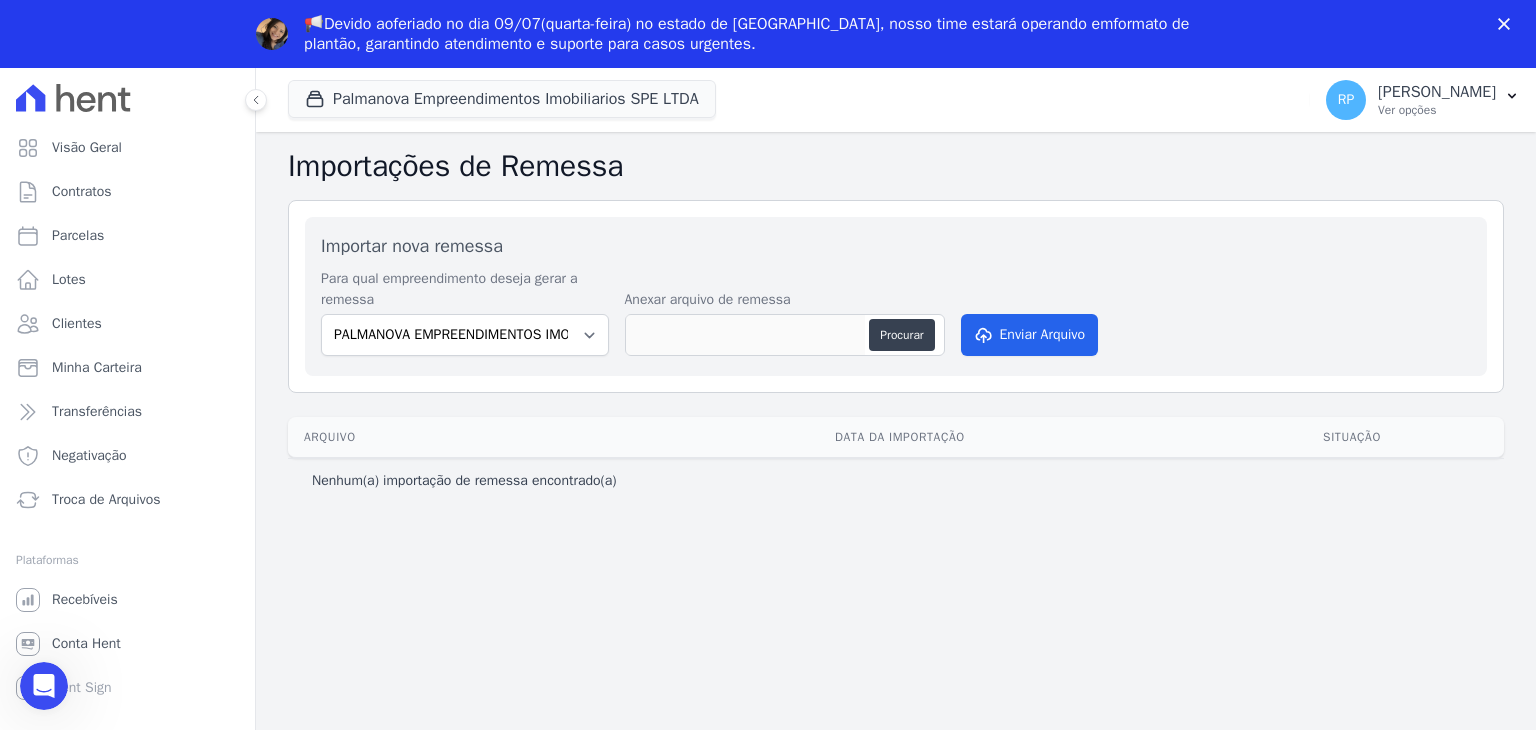 scroll, scrollTop: 0, scrollLeft: 0, axis: both 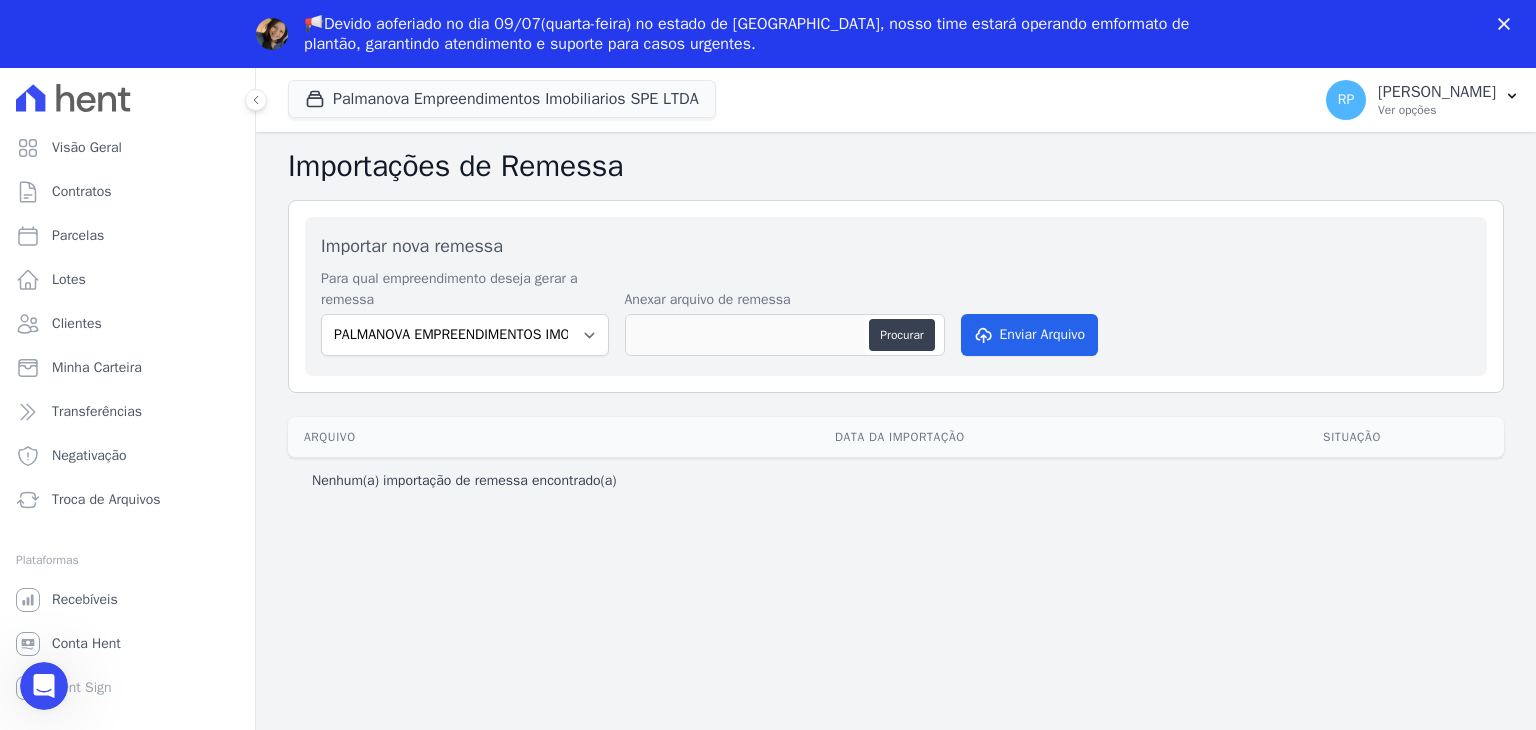 click 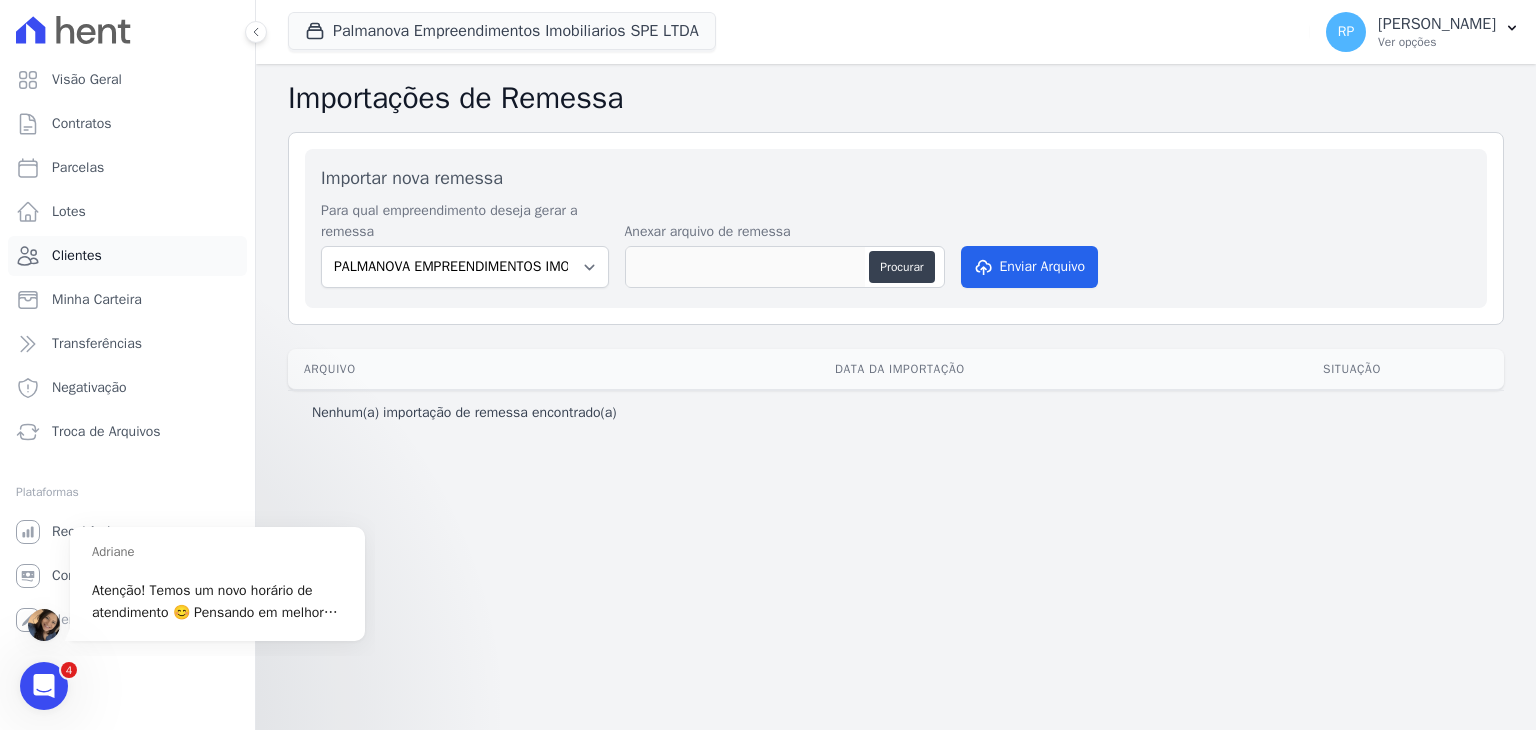 scroll, scrollTop: 0, scrollLeft: 0, axis: both 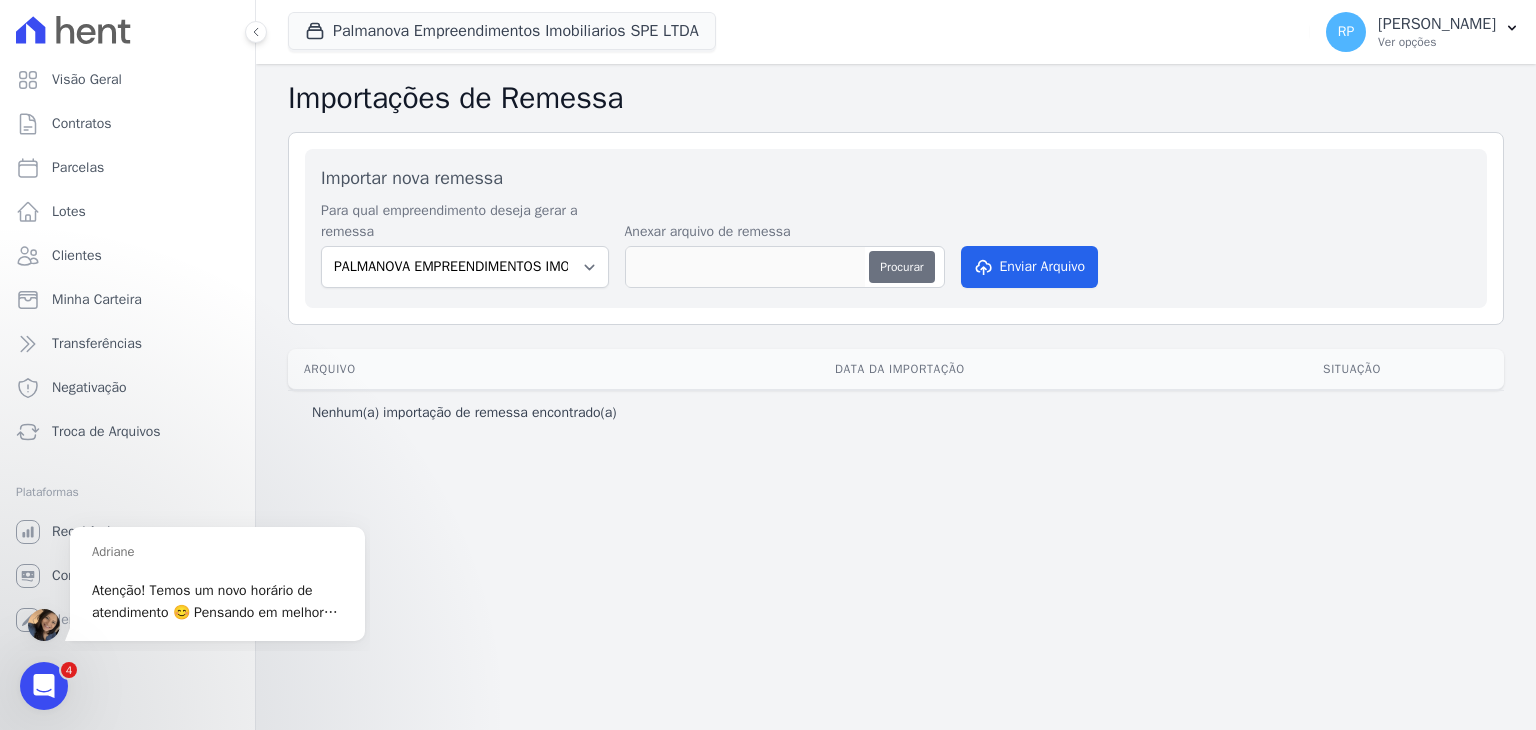 click on "Procurar" at bounding box center [901, 267] 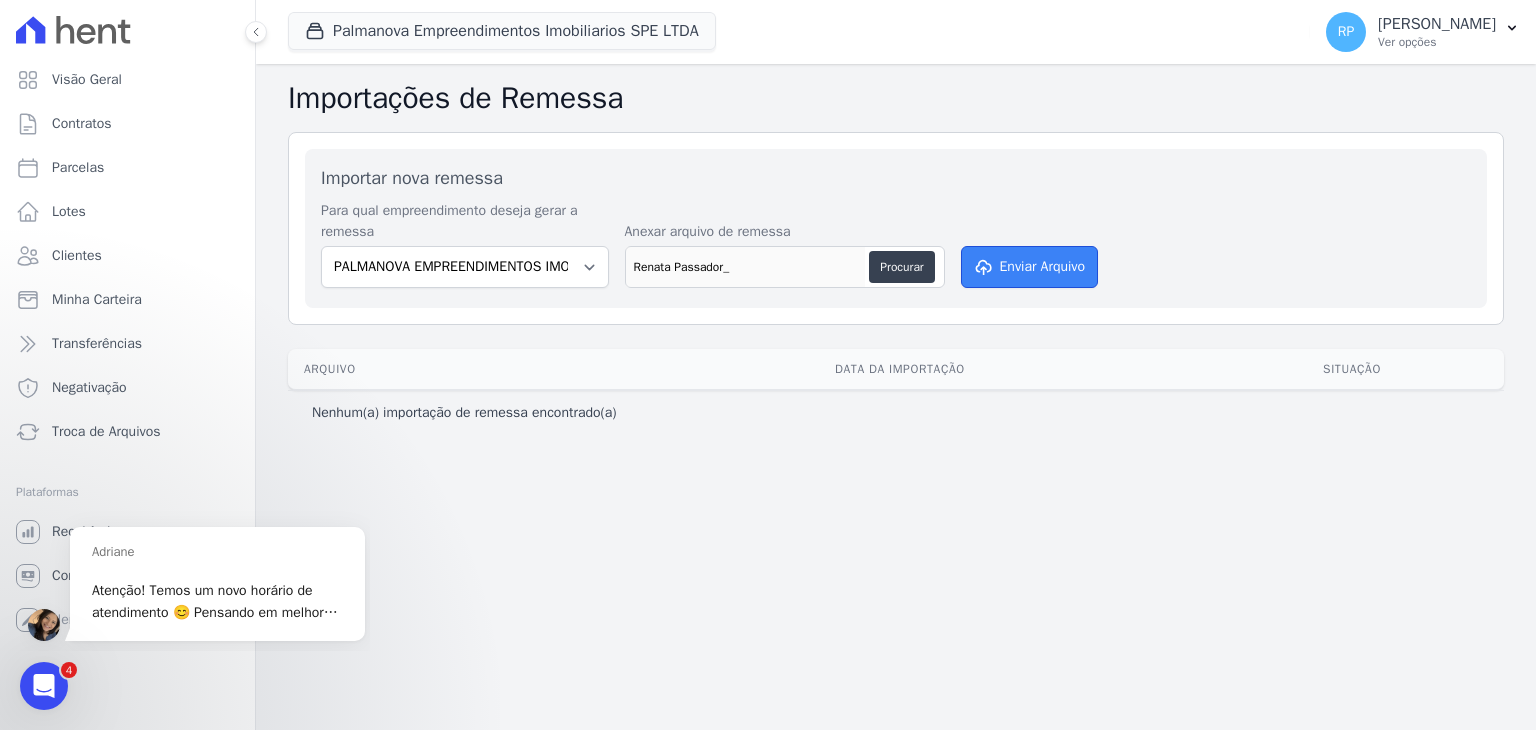 click on "Enviar Arquivo" at bounding box center (1030, 267) 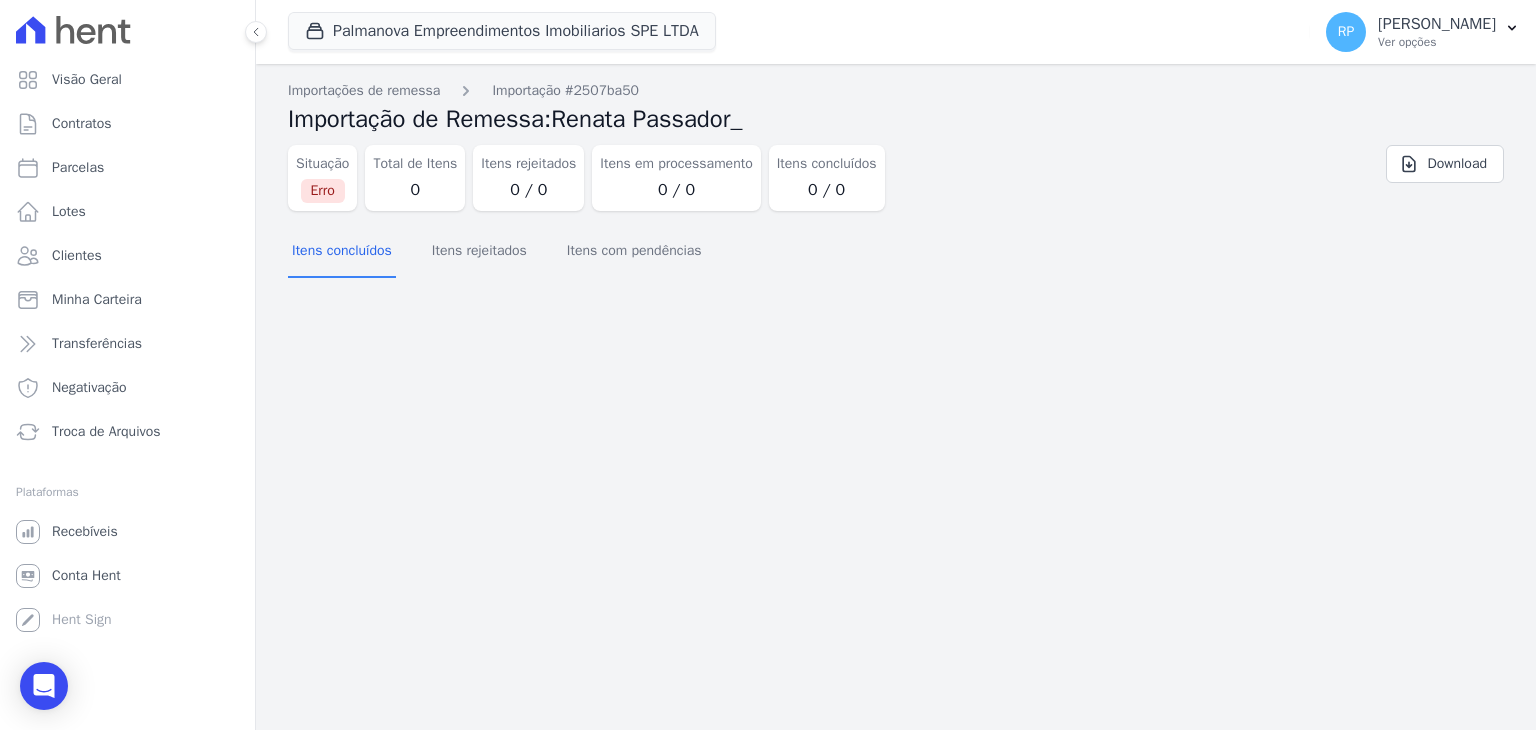 scroll, scrollTop: 0, scrollLeft: 0, axis: both 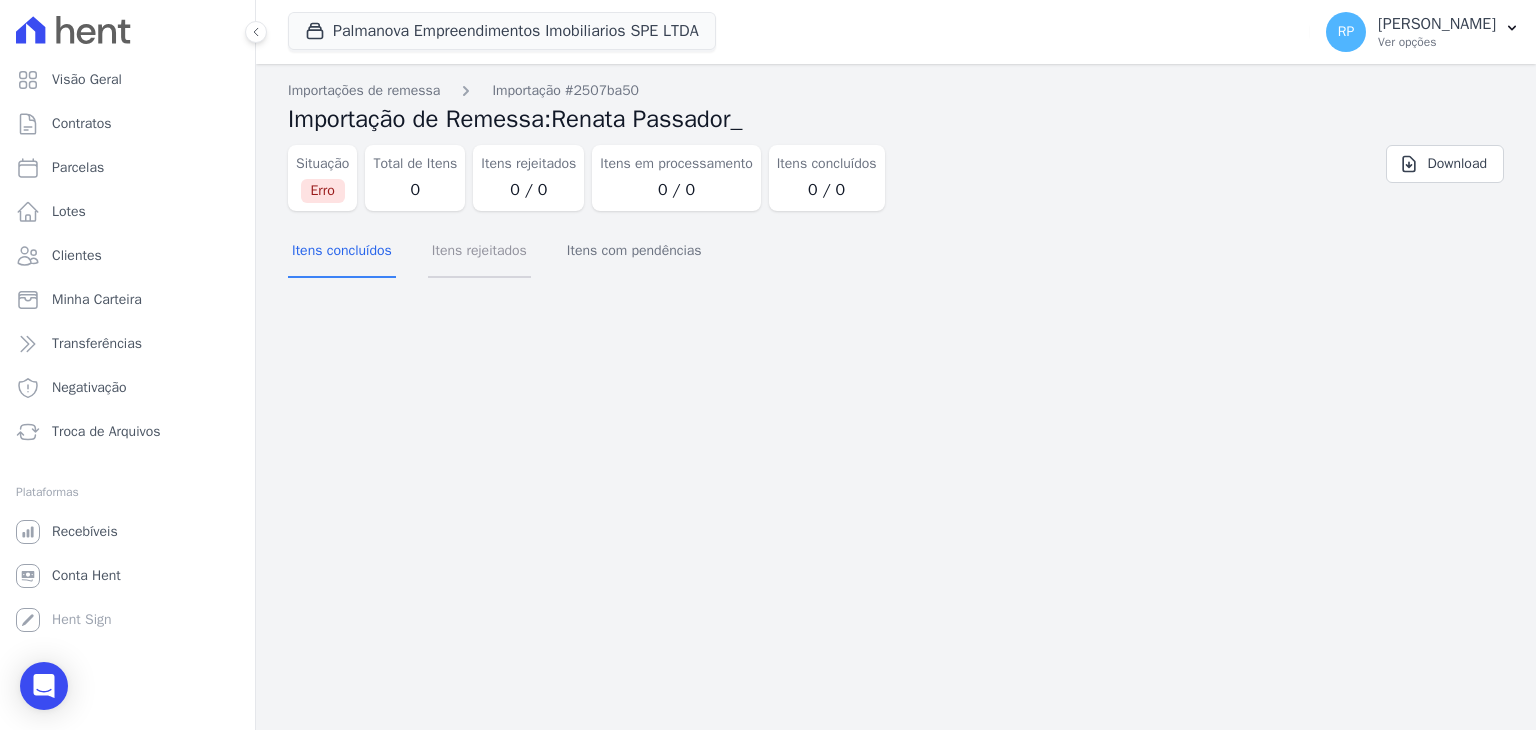 click on "Itens rejeitados" at bounding box center (479, 252) 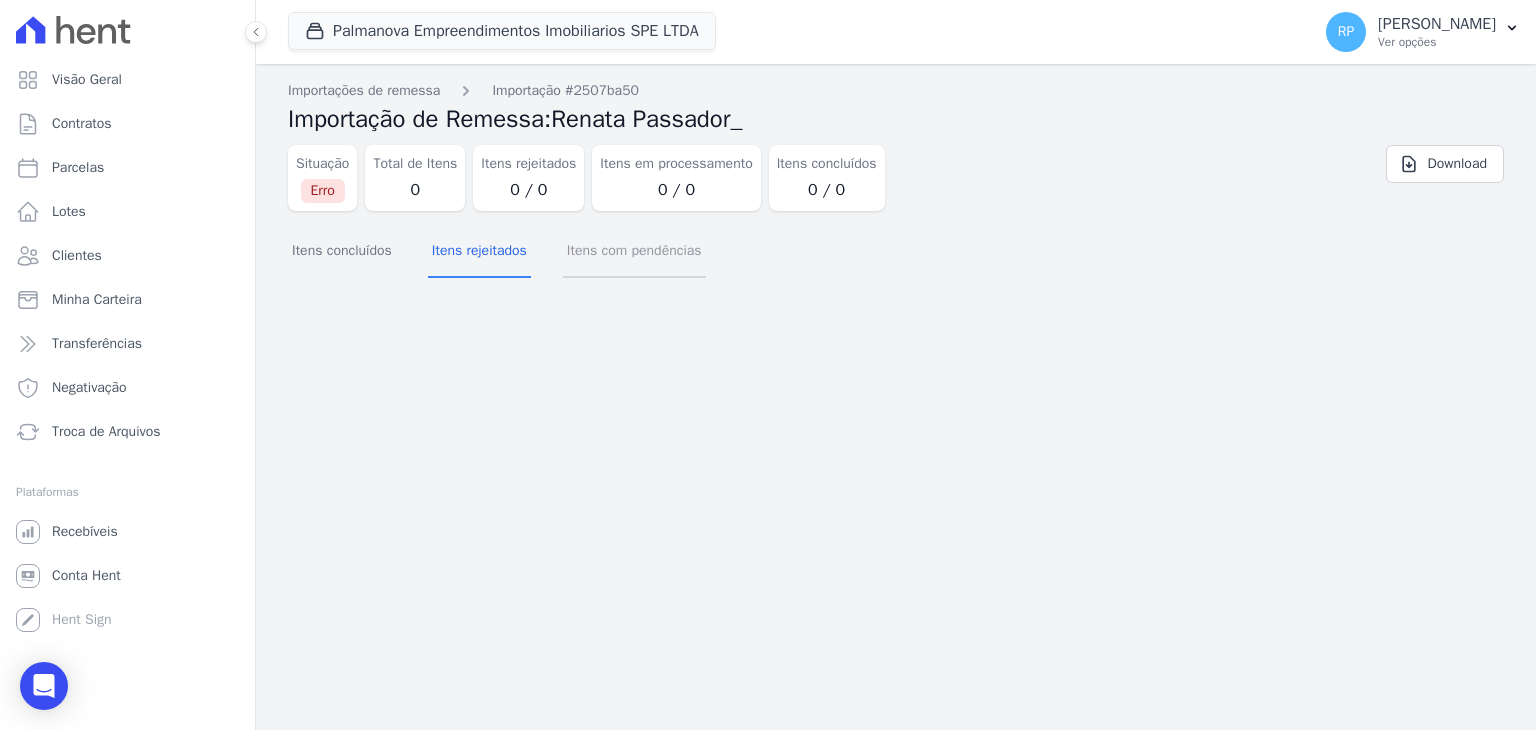 click on "Itens com pendências" at bounding box center [634, 252] 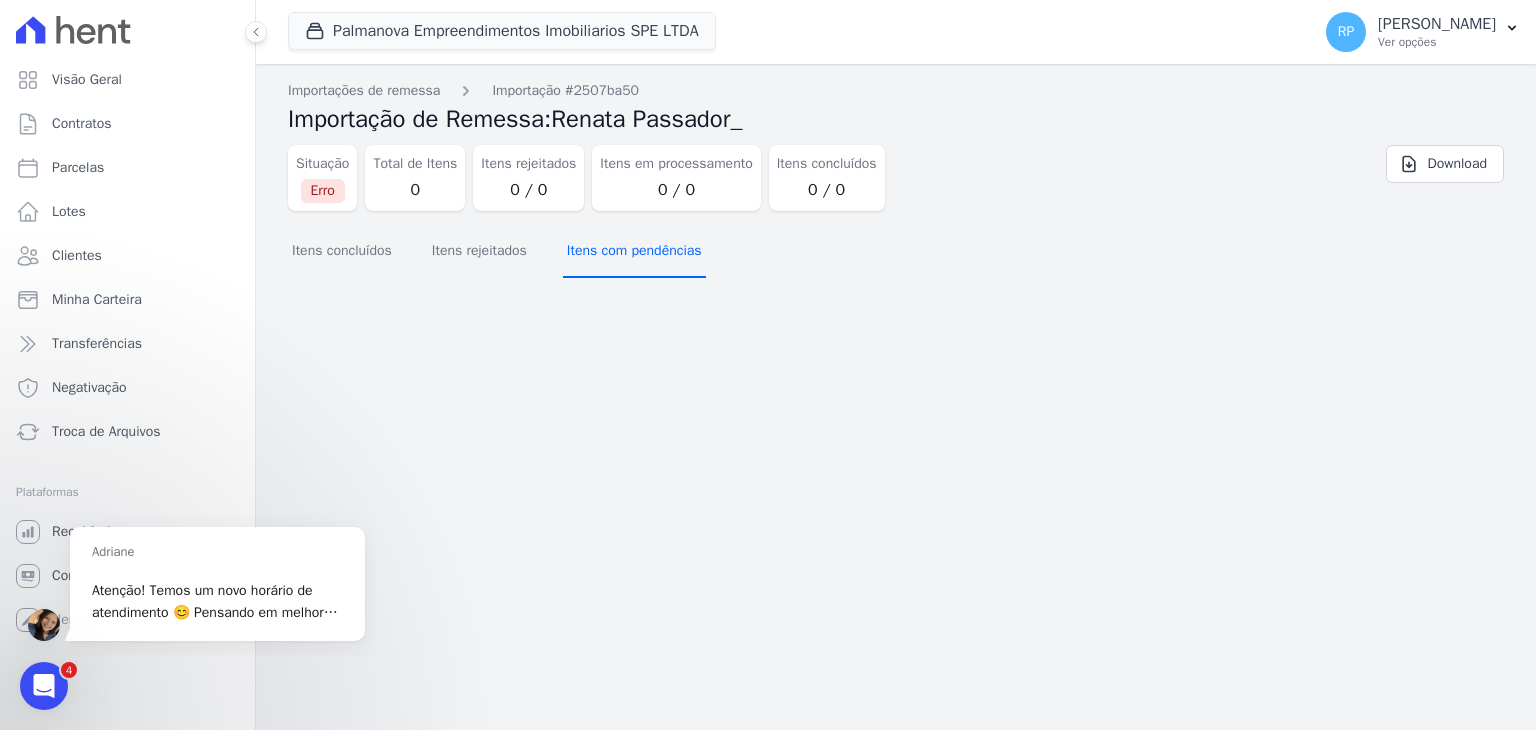 scroll, scrollTop: 0, scrollLeft: 0, axis: both 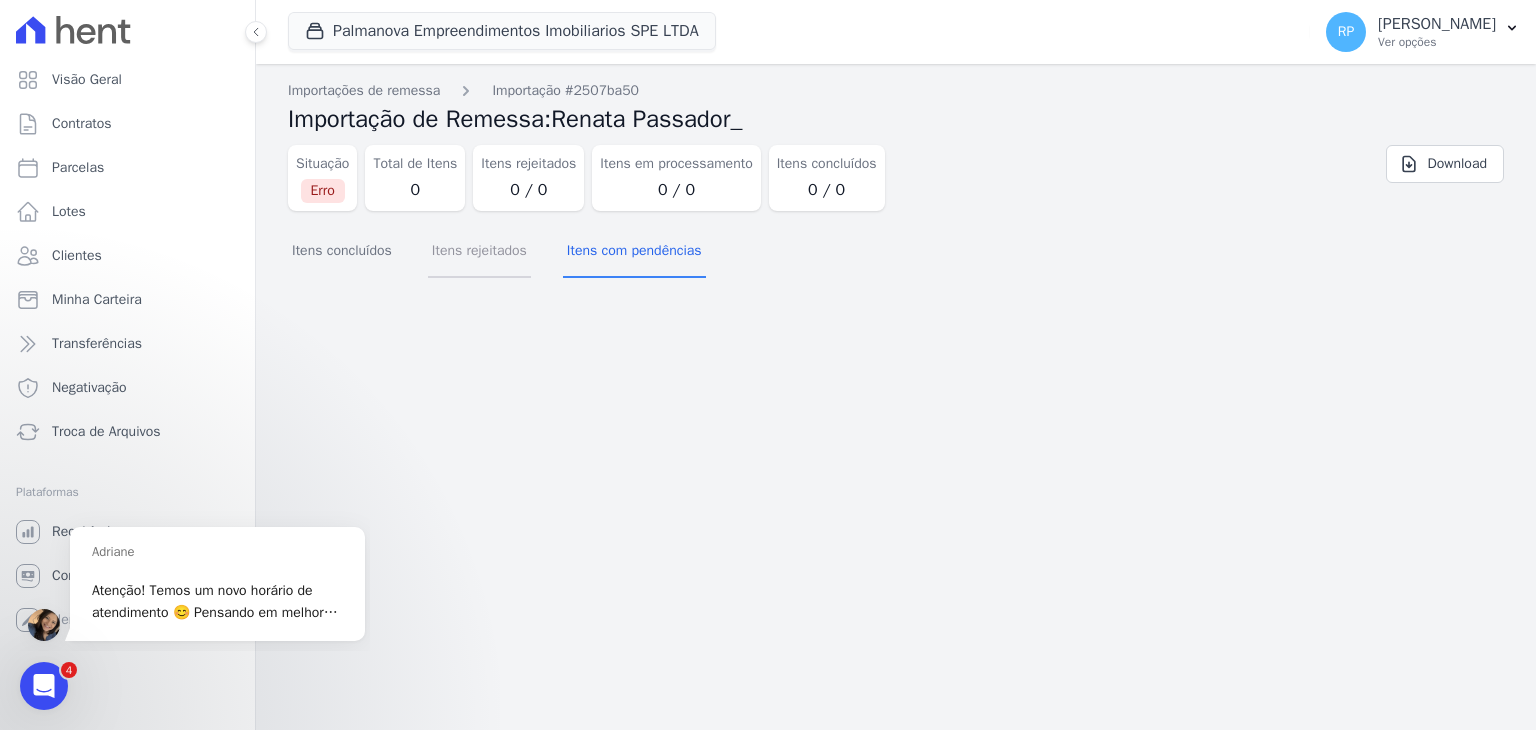 click on "Itens rejeitados" at bounding box center (479, 252) 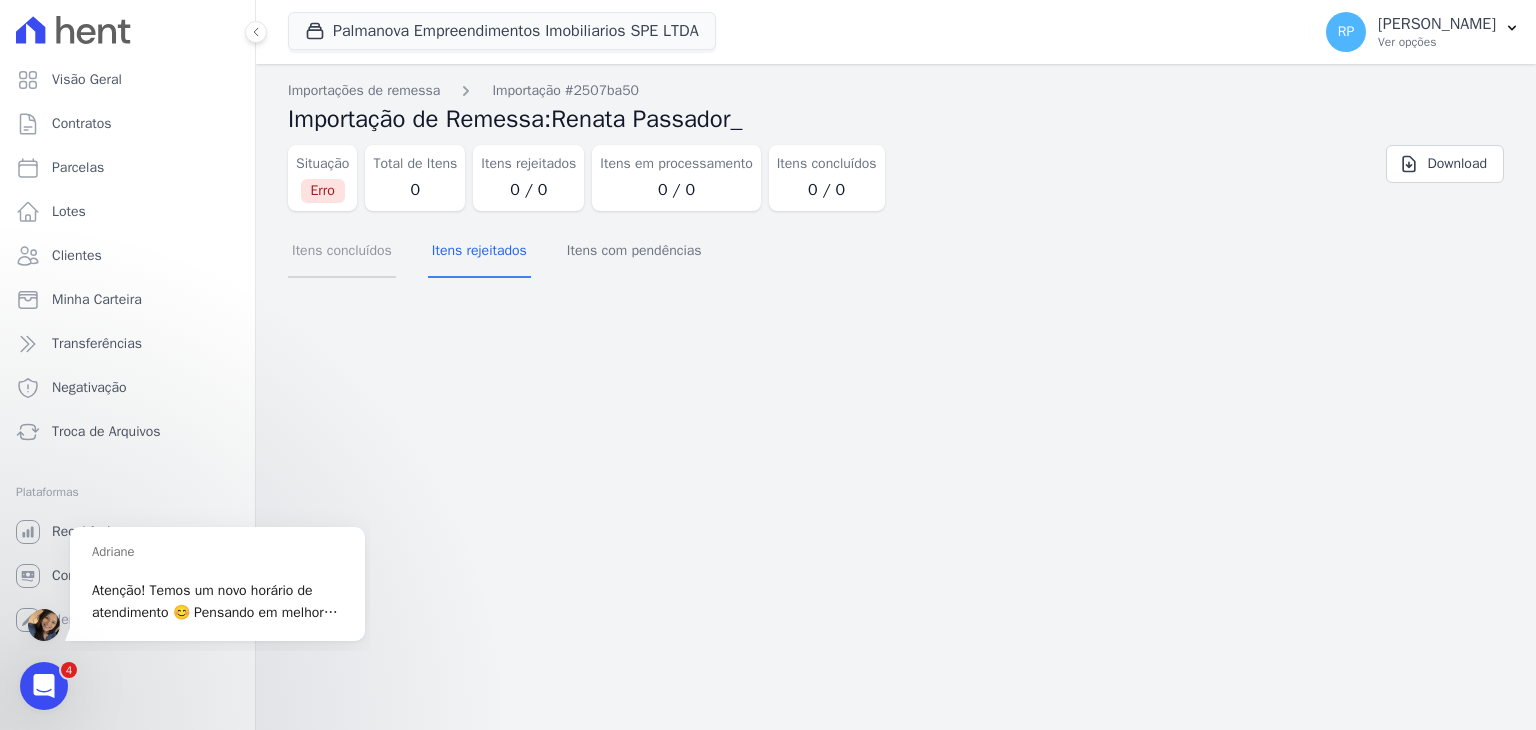 click on "Itens concluídos" at bounding box center (342, 252) 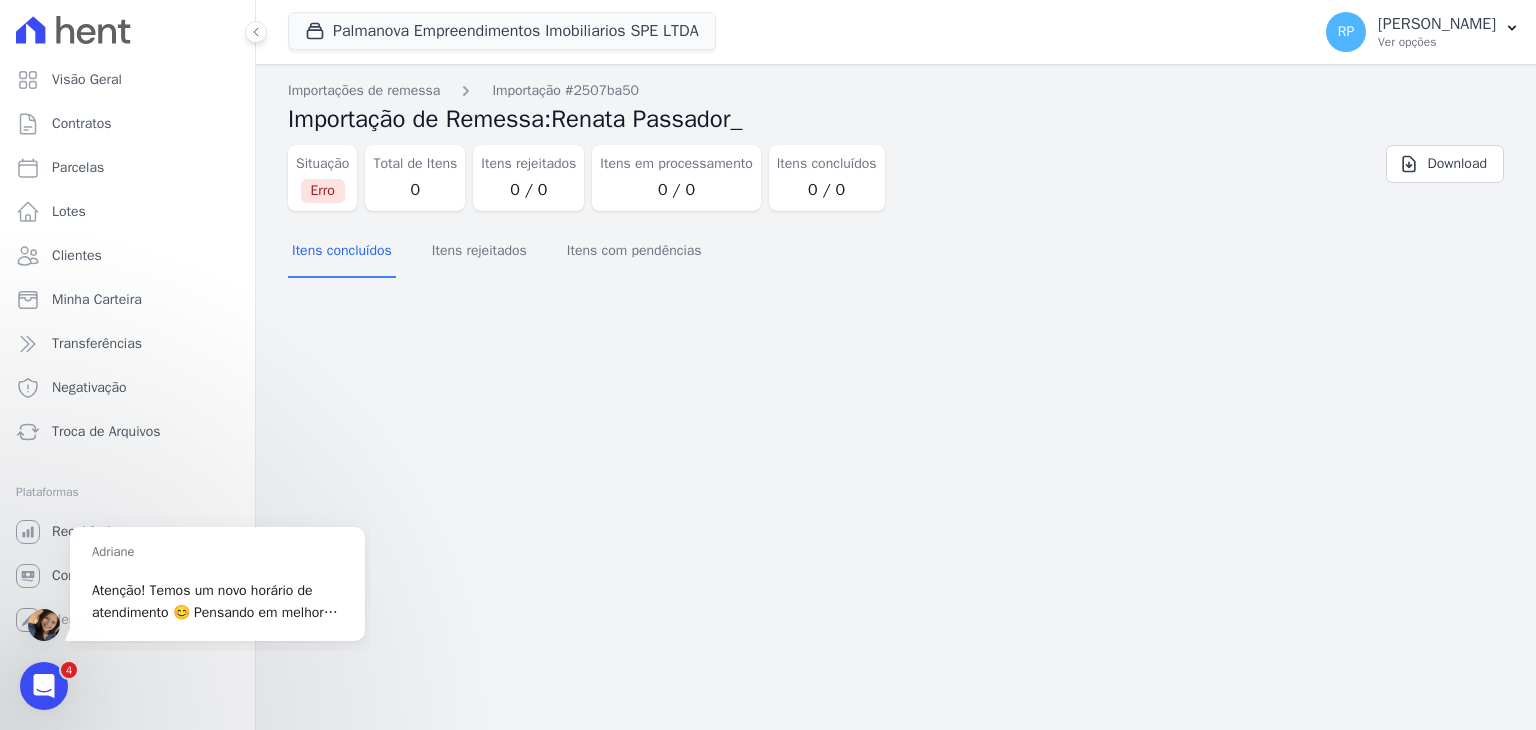 click on "Erro" at bounding box center (323, 191) 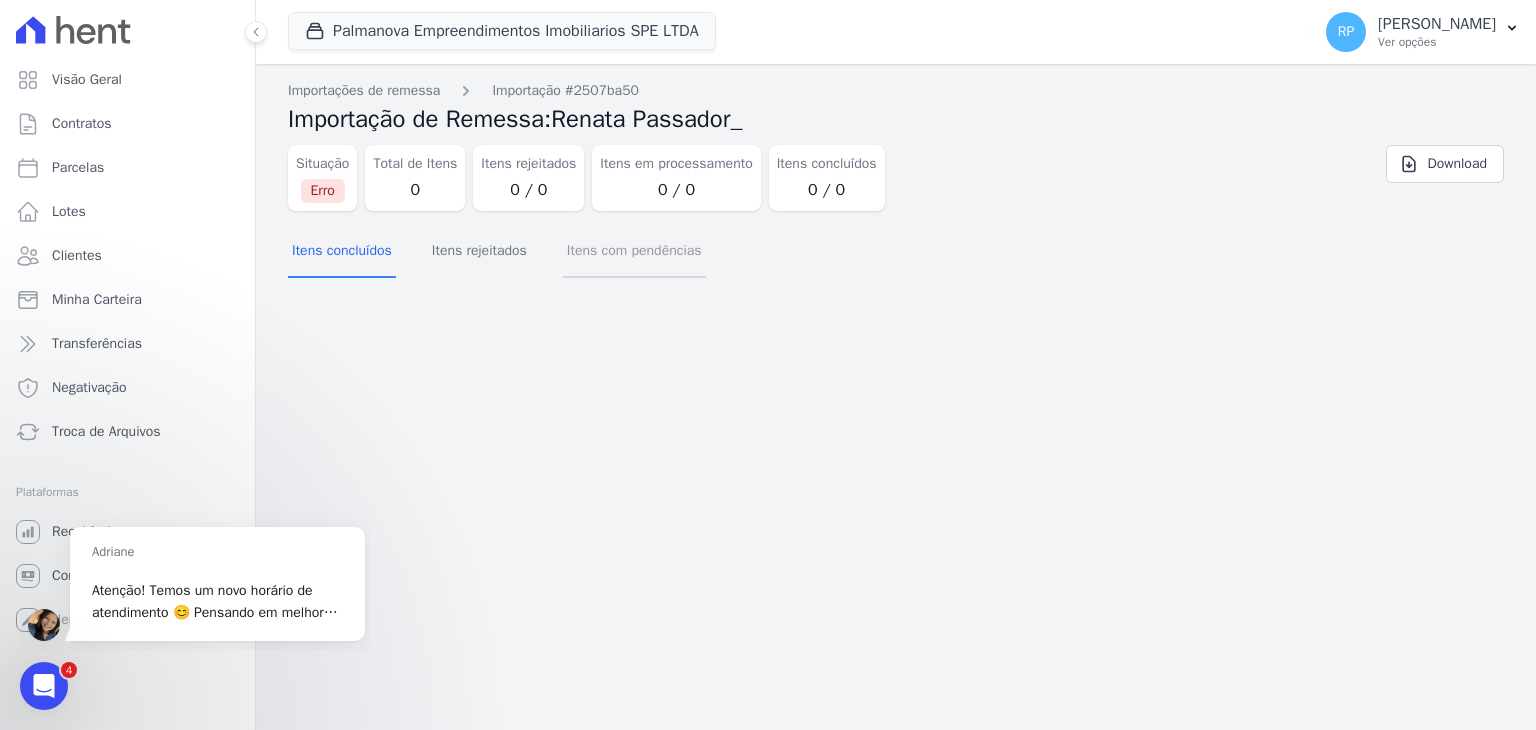 click on "Itens com pendências" at bounding box center (634, 252) 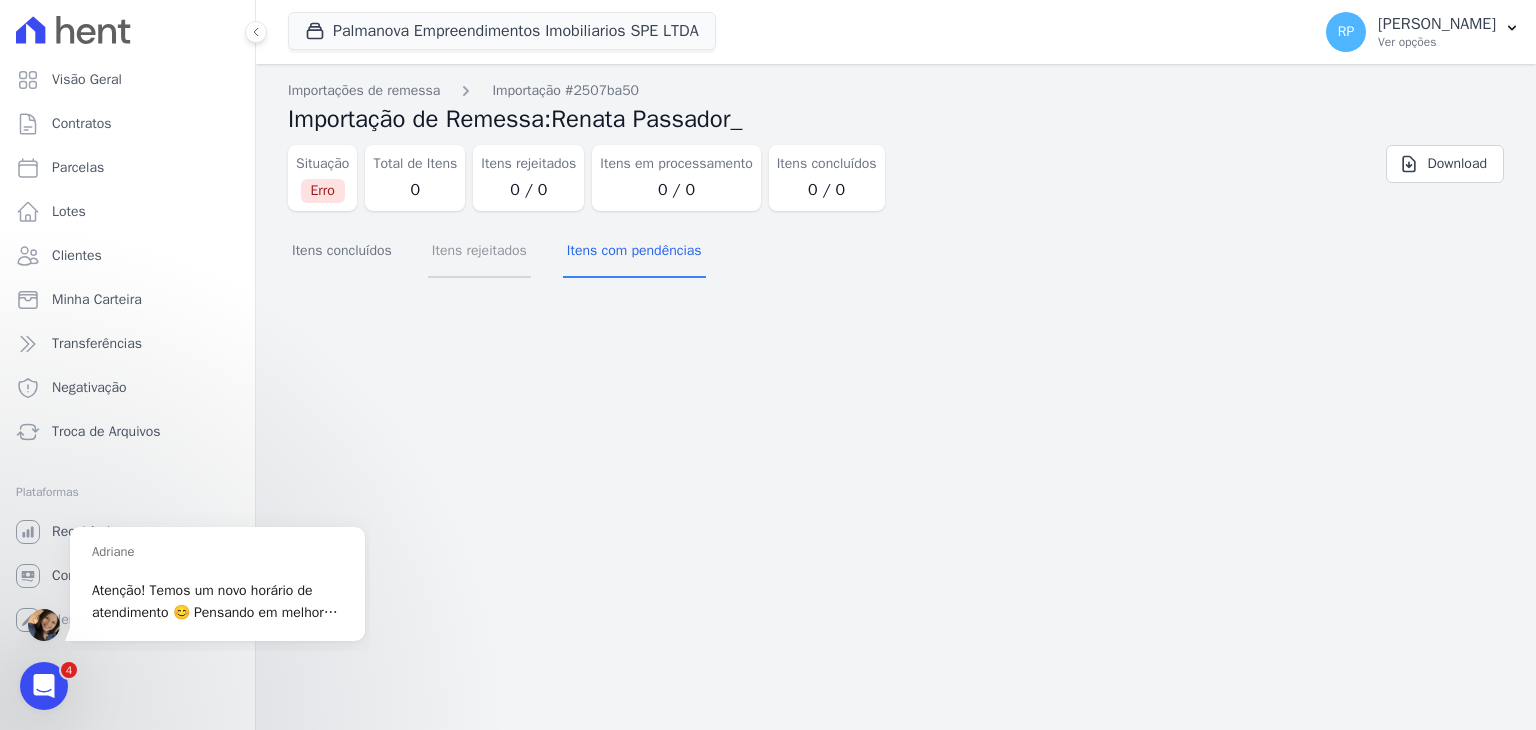 click on "Itens rejeitados" at bounding box center (479, 252) 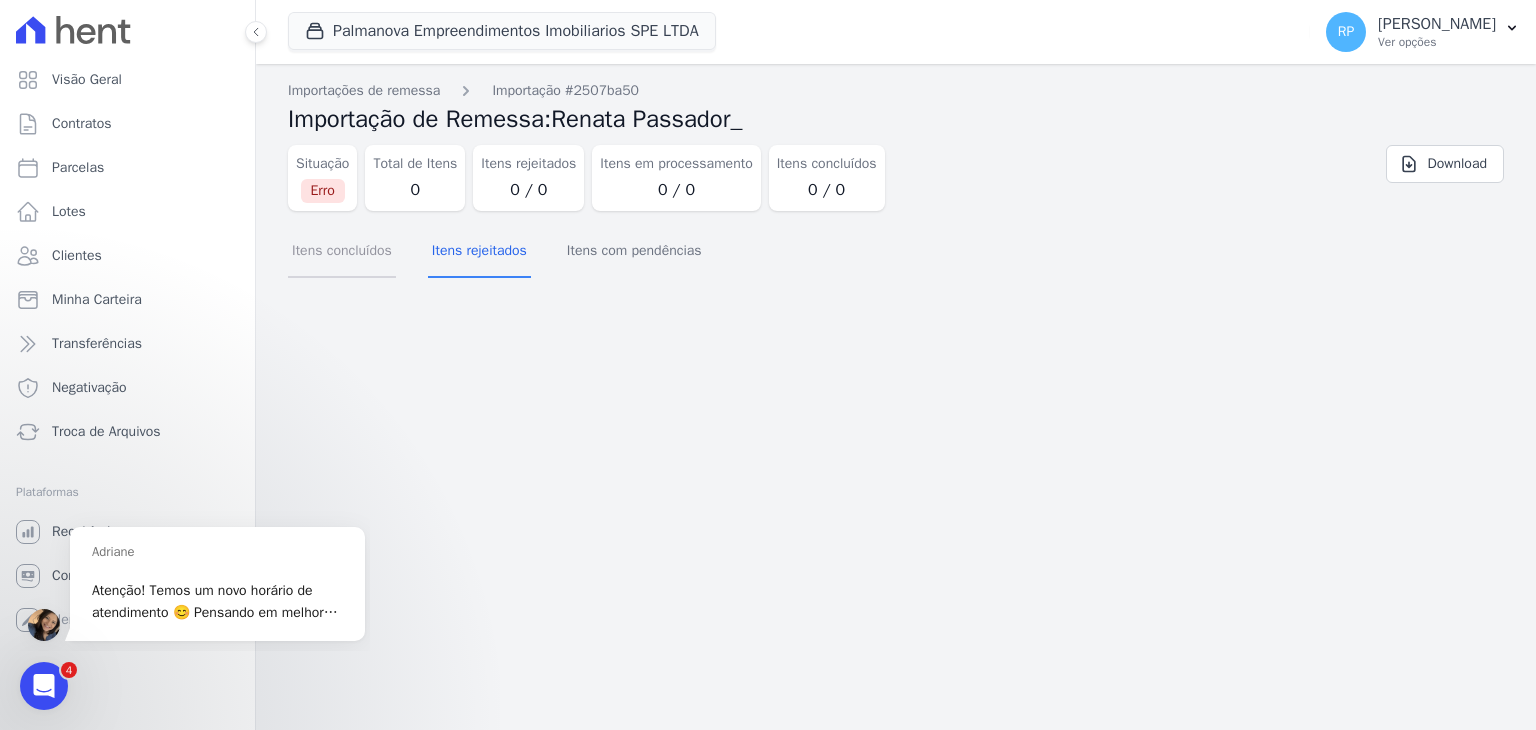 click on "Itens concluídos" at bounding box center [342, 252] 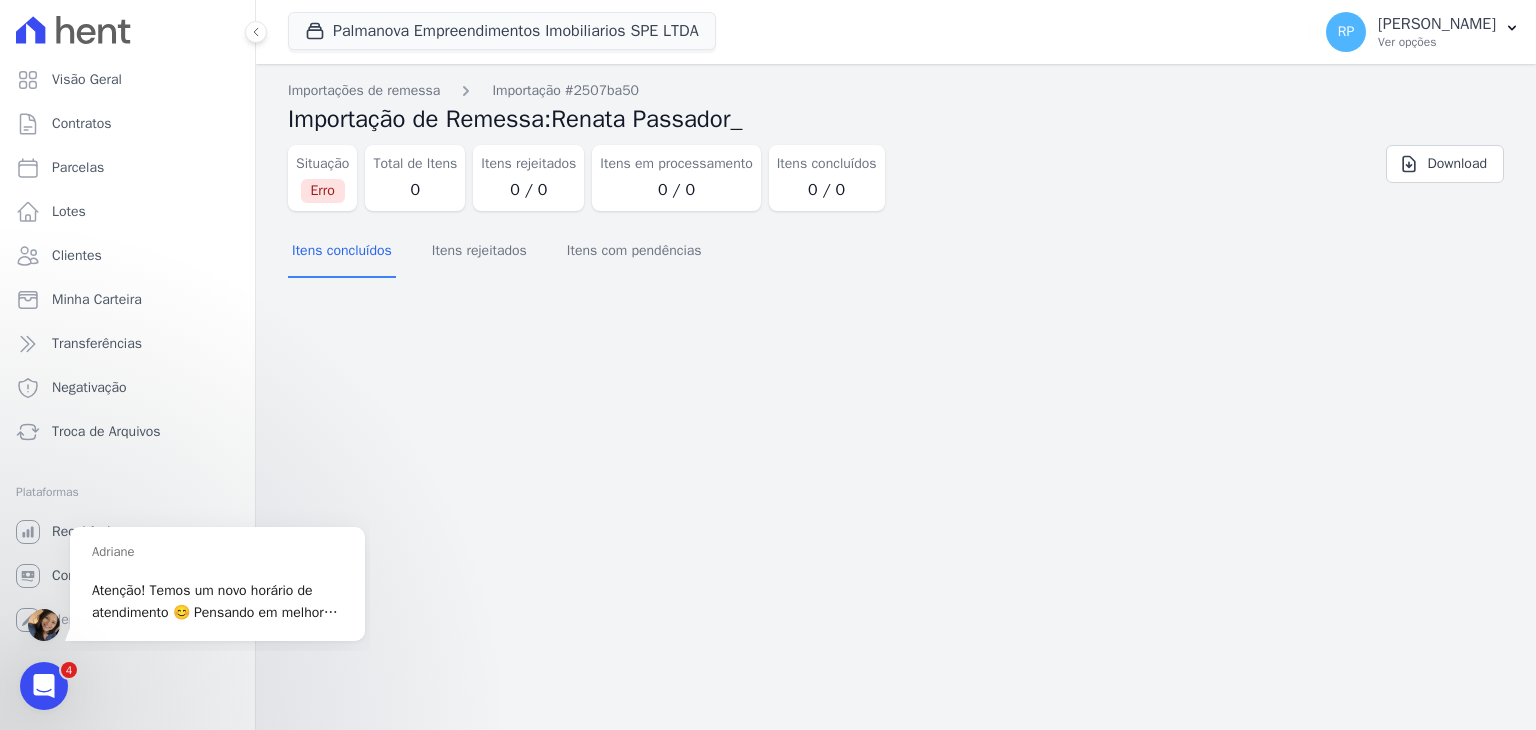 click on "Erro" at bounding box center [323, 191] 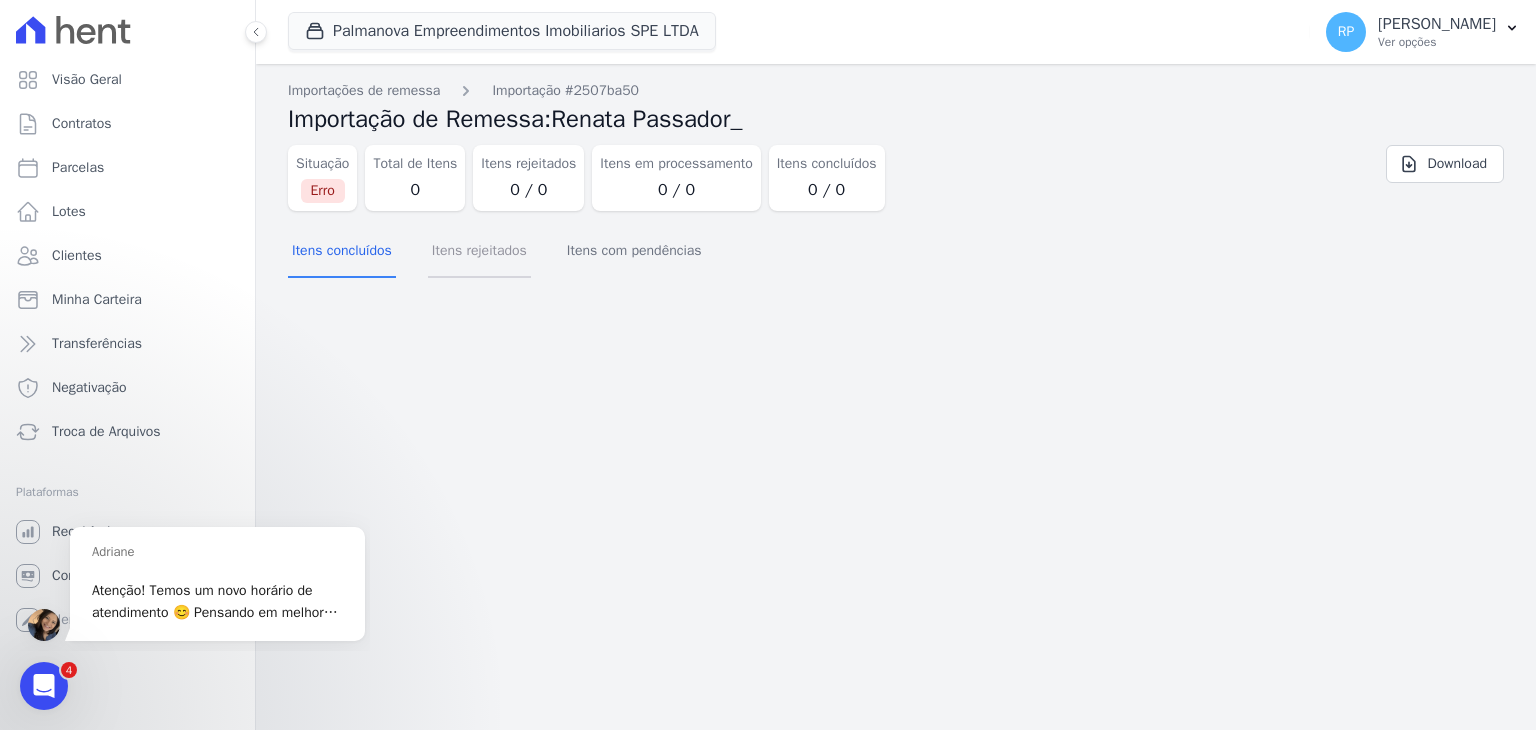 click on "Itens rejeitados" at bounding box center (479, 252) 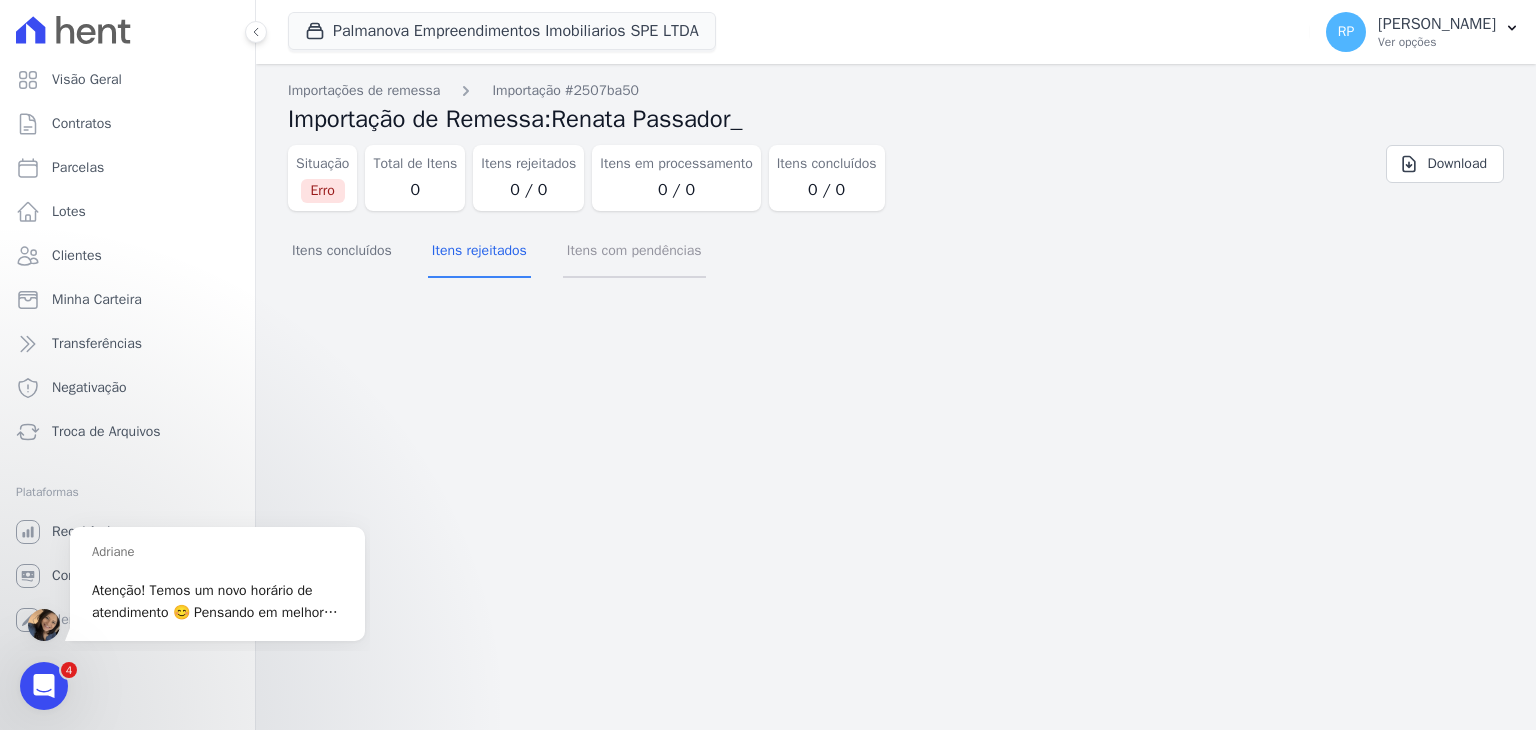 click on "Itens com pendências" at bounding box center [634, 252] 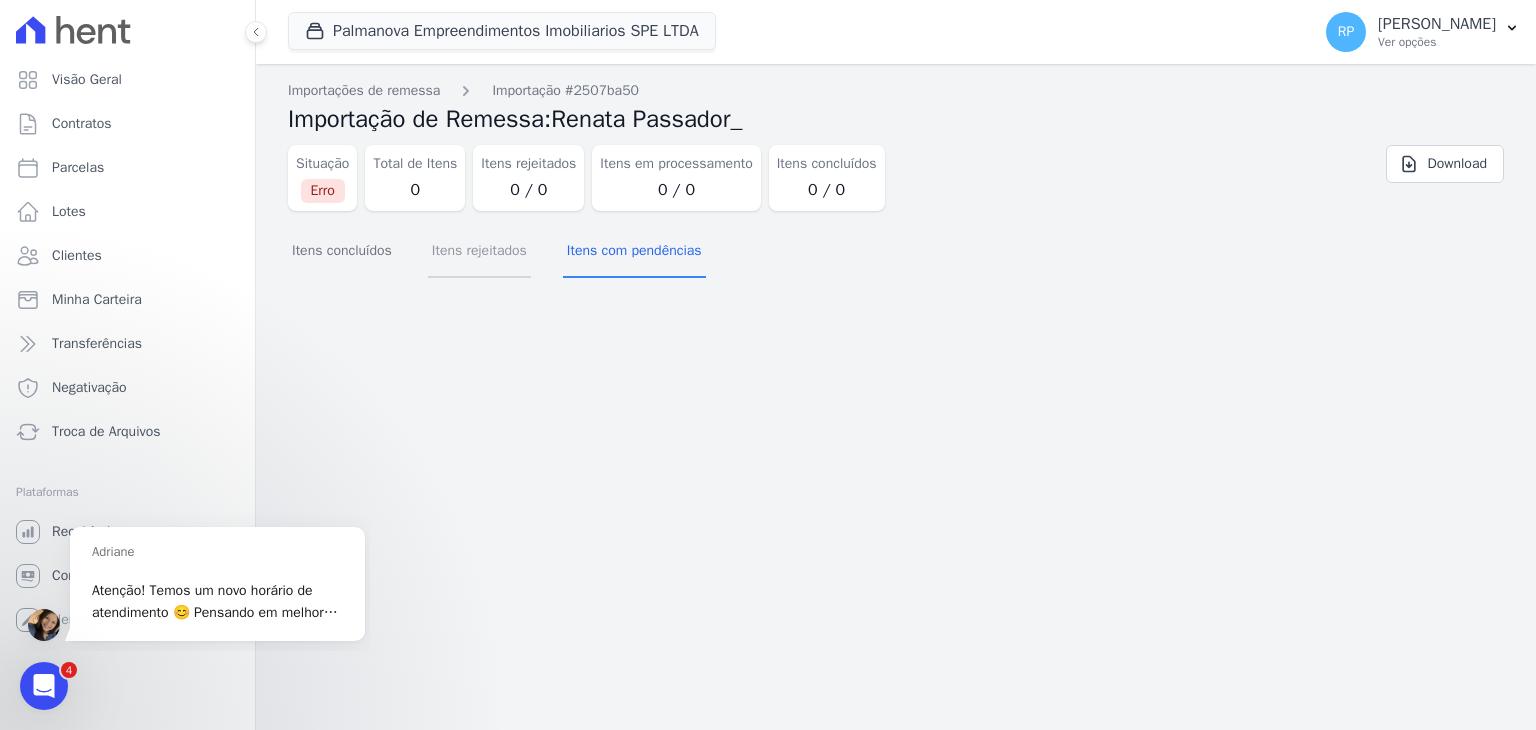 click on "Itens rejeitados" at bounding box center (479, 252) 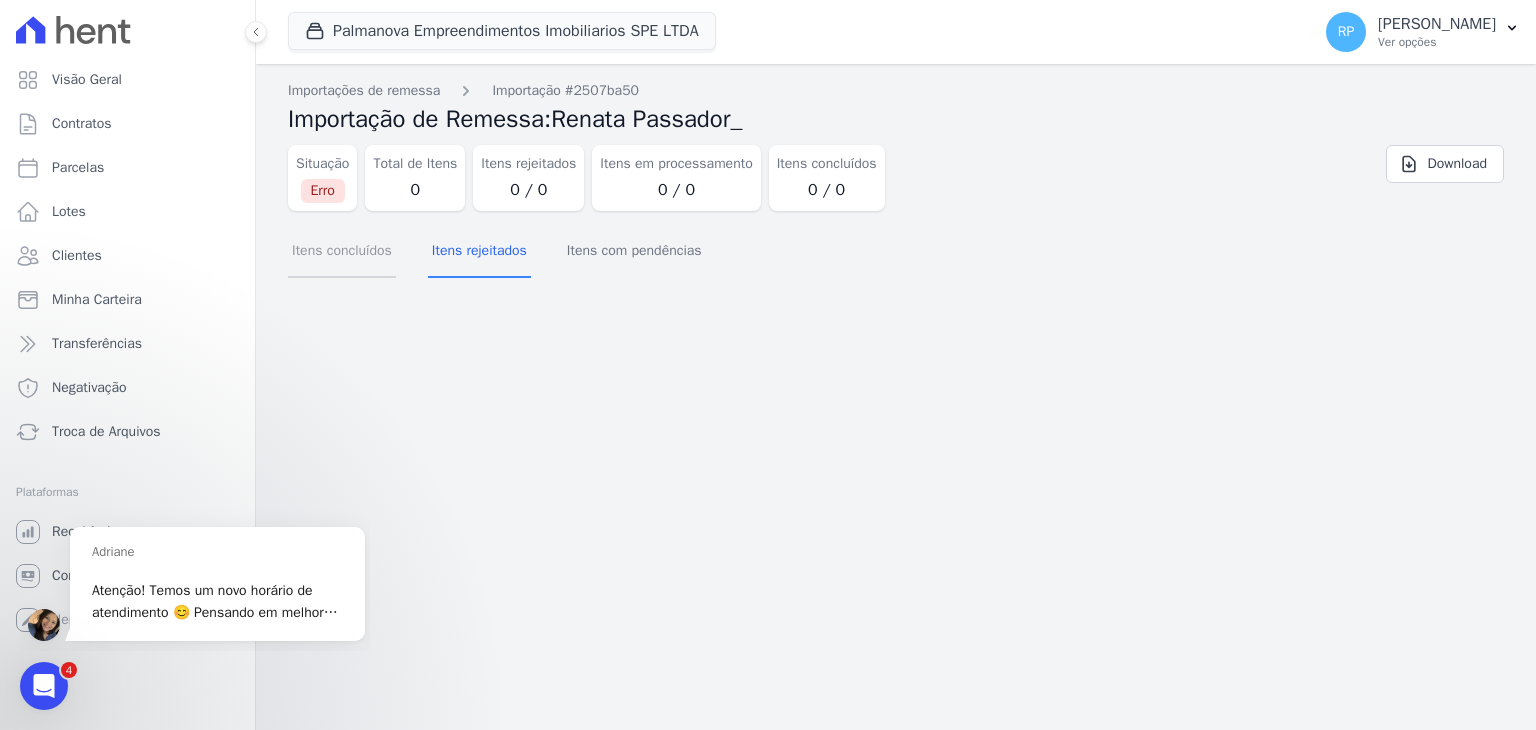 click on "Itens concluídos" at bounding box center (342, 252) 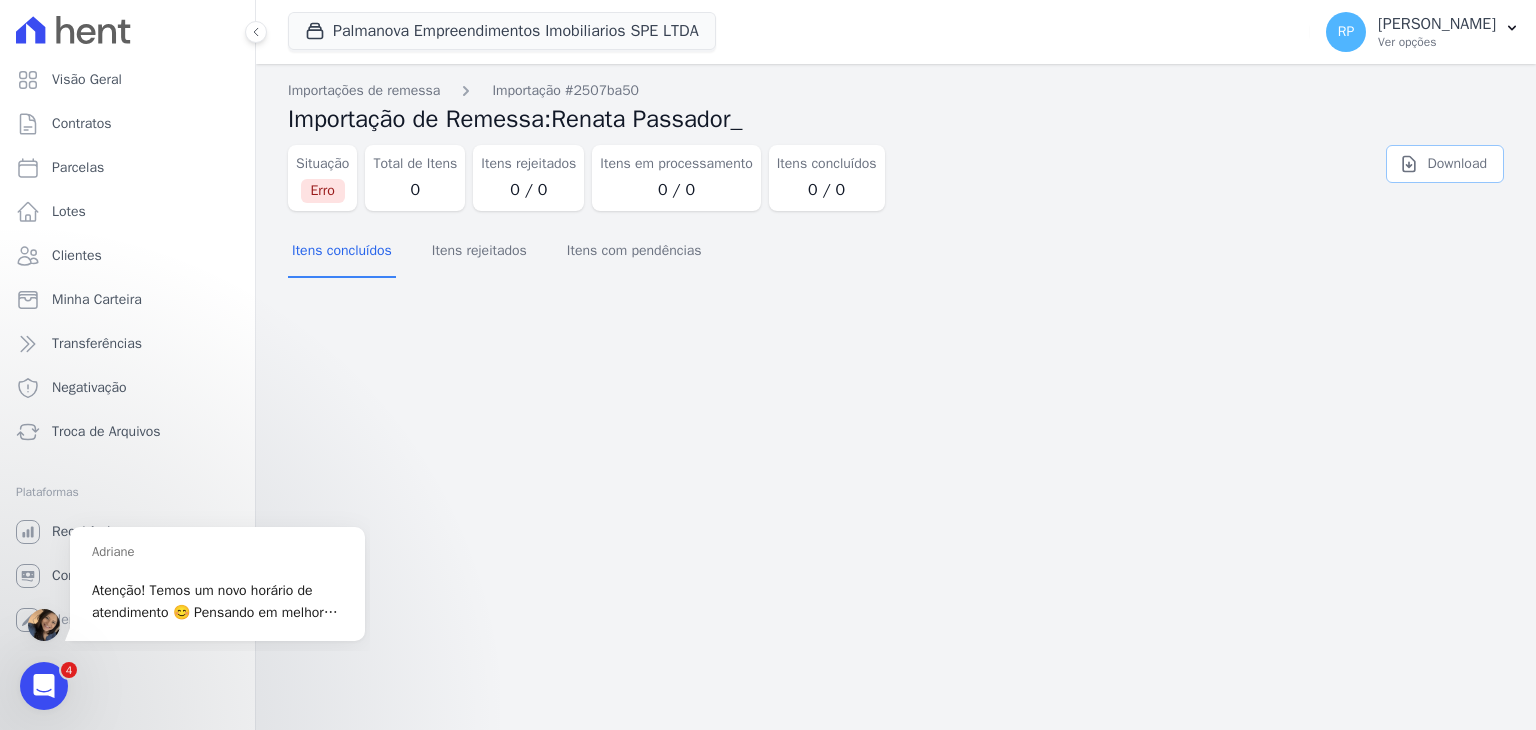 click on "Download" at bounding box center [1445, 164] 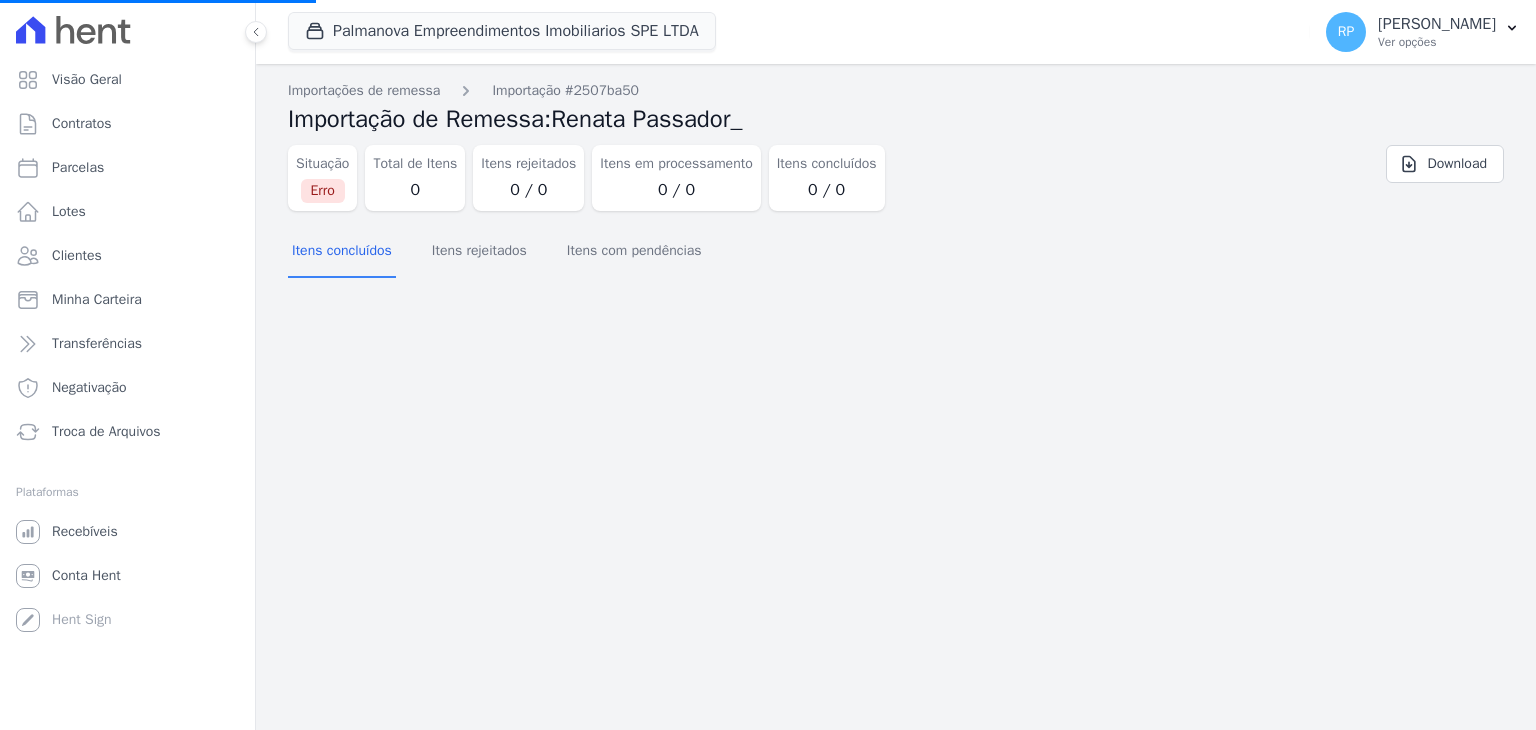 click on "Importações de remessa
Importação
#2507ba50
Importação de Remessa:  Renata Passador_
Situação
Erro
Total de Itens
0
Itens rejeitados
0 / 0
Itens em processamento
0 / 0
Itens concluídos
0 / 0
Download
Itens concluídos" at bounding box center [896, 397] 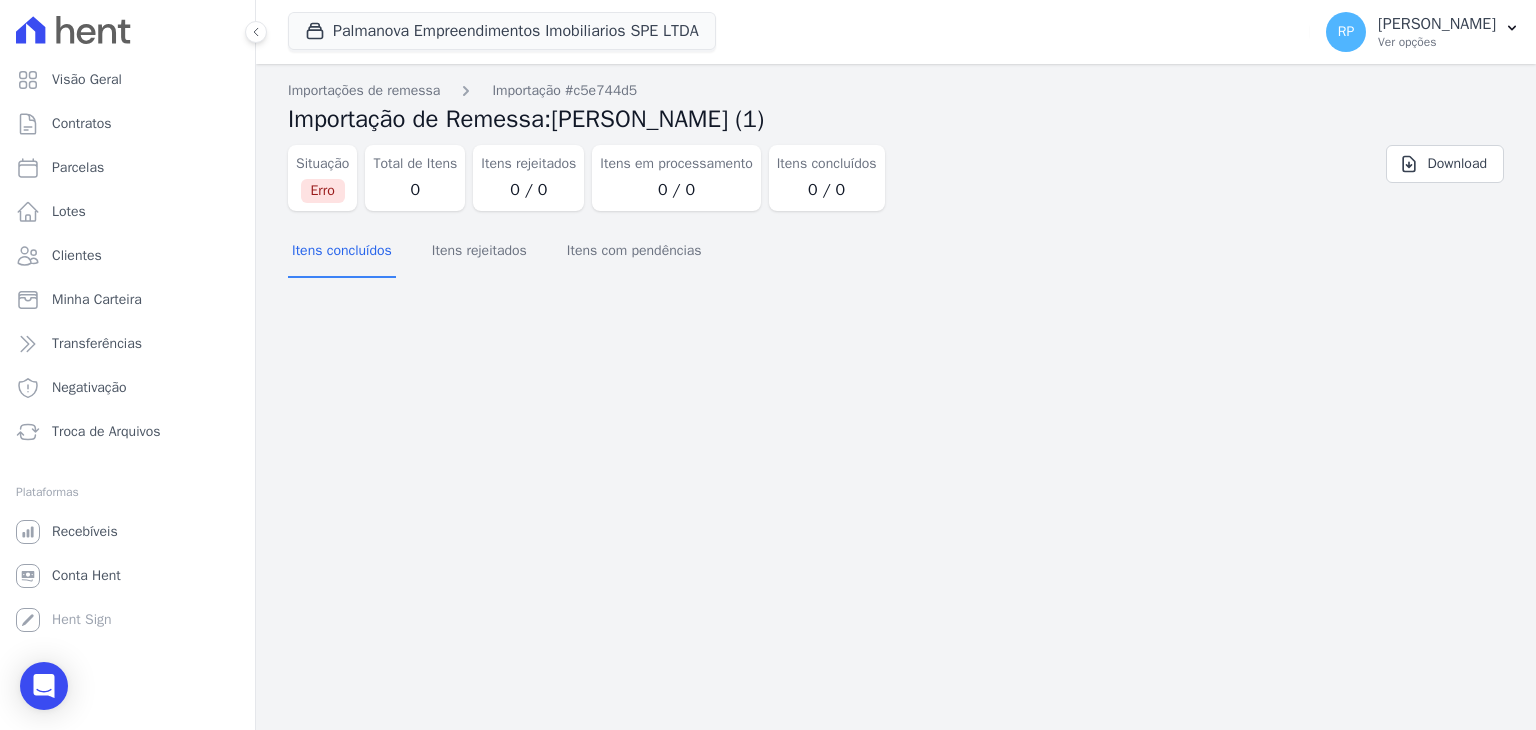 scroll, scrollTop: 0, scrollLeft: 0, axis: both 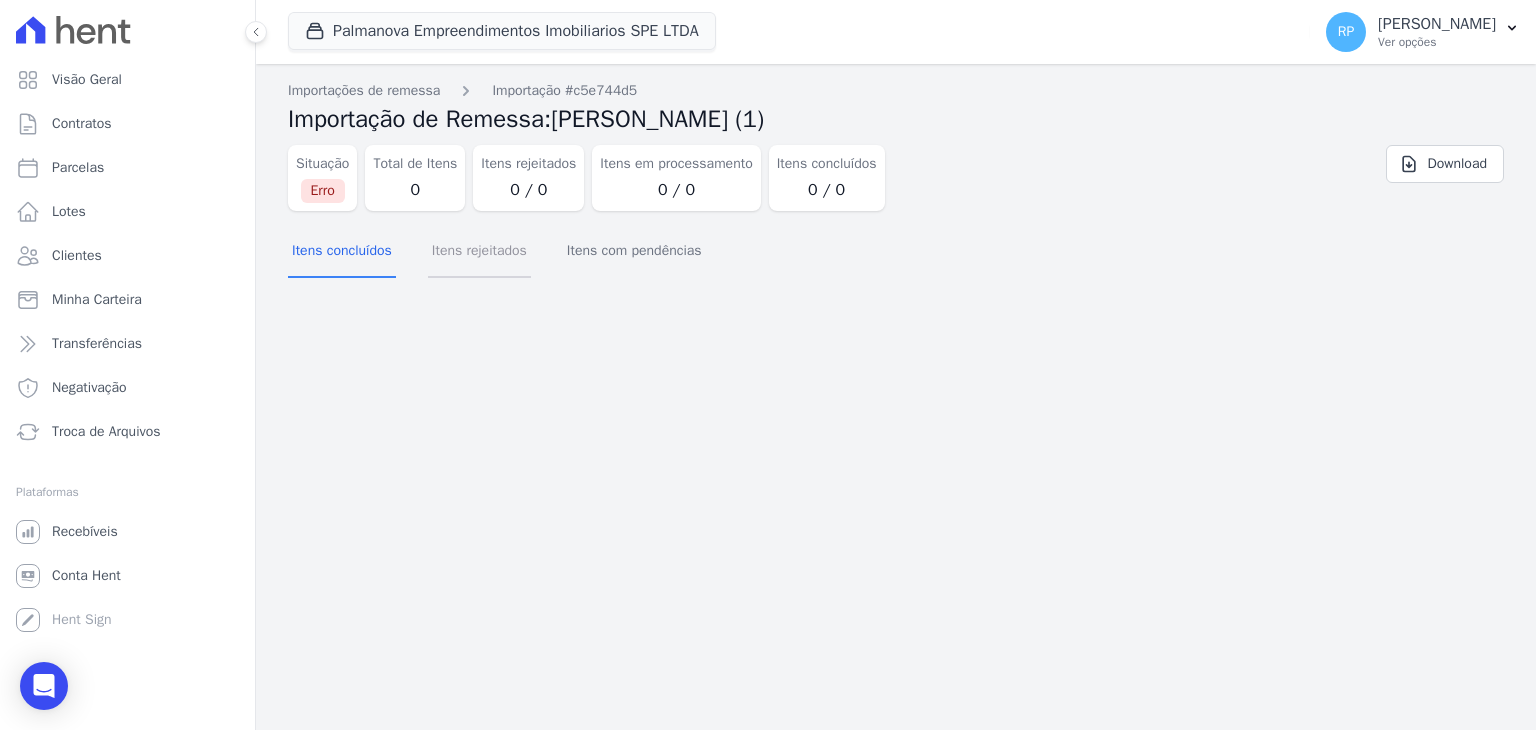 click on "Itens rejeitados" at bounding box center [479, 252] 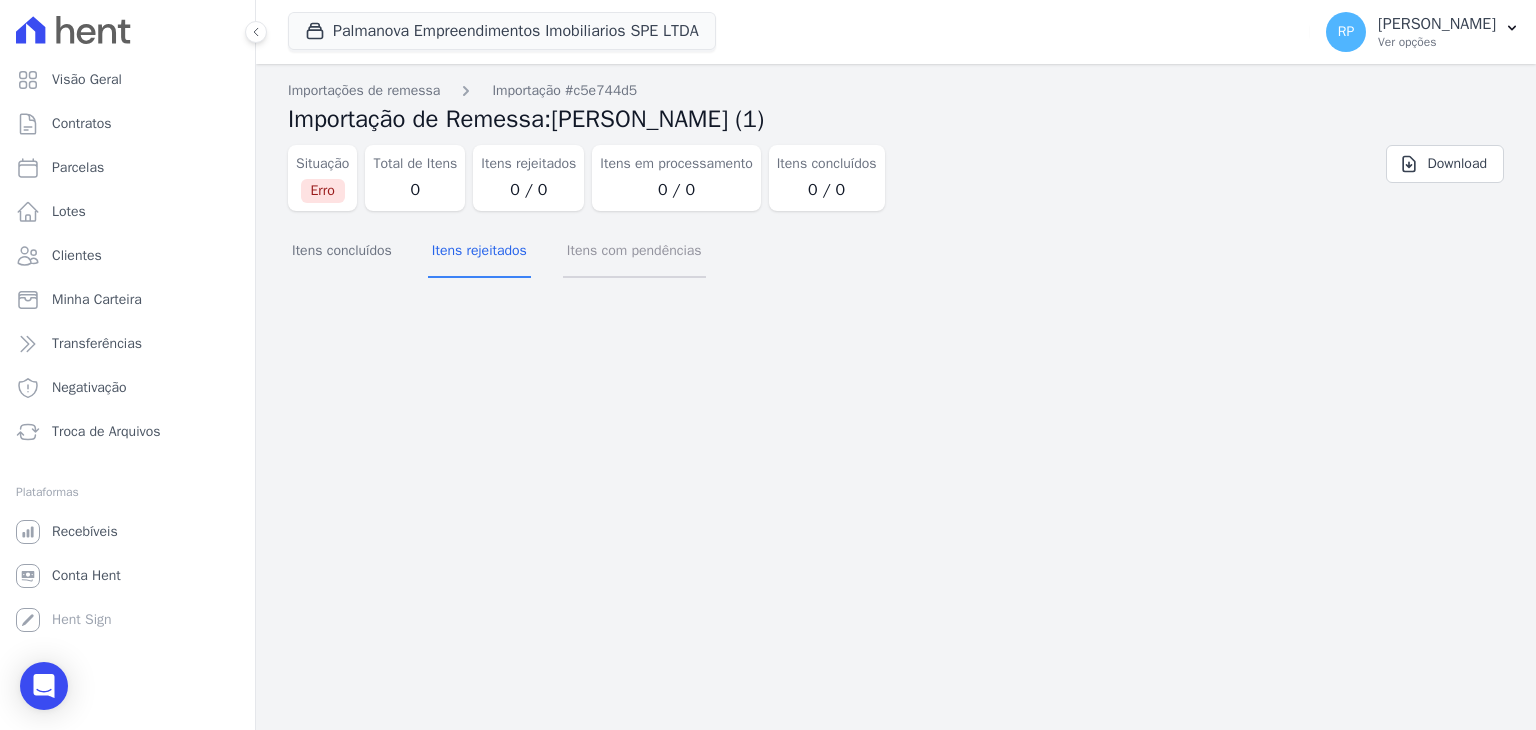 click on "Itens com pendências" at bounding box center (634, 252) 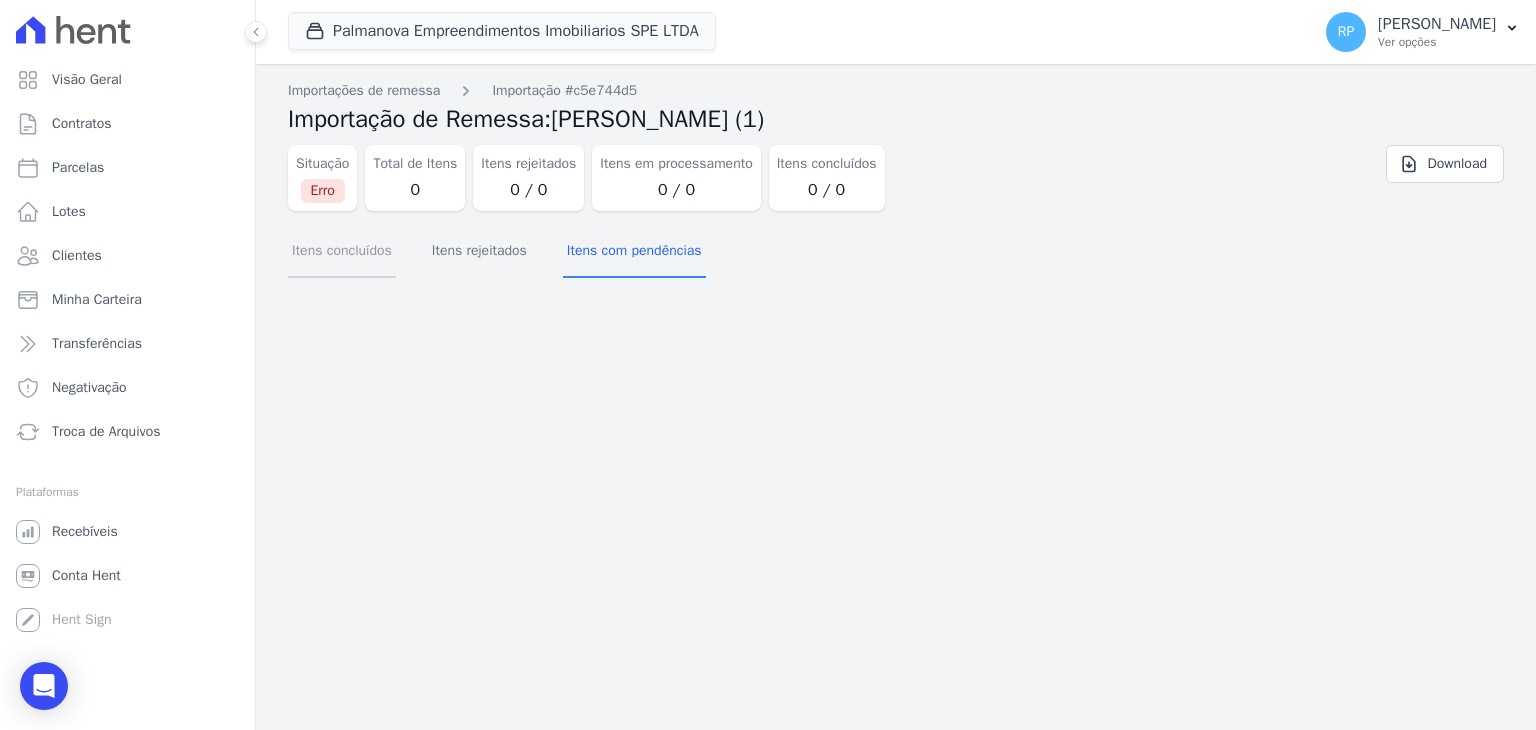 click on "Itens concluídos" at bounding box center [342, 252] 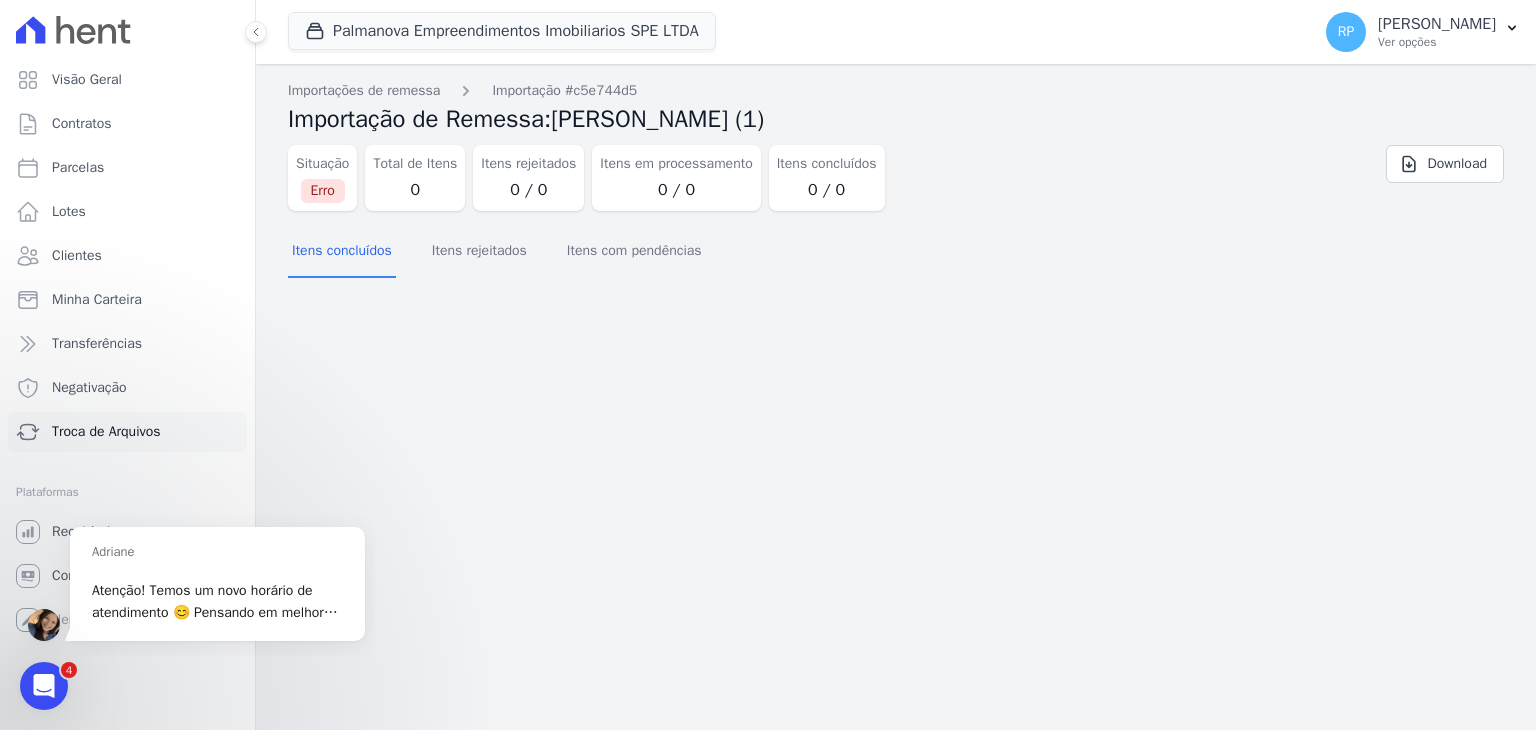 scroll, scrollTop: 0, scrollLeft: 0, axis: both 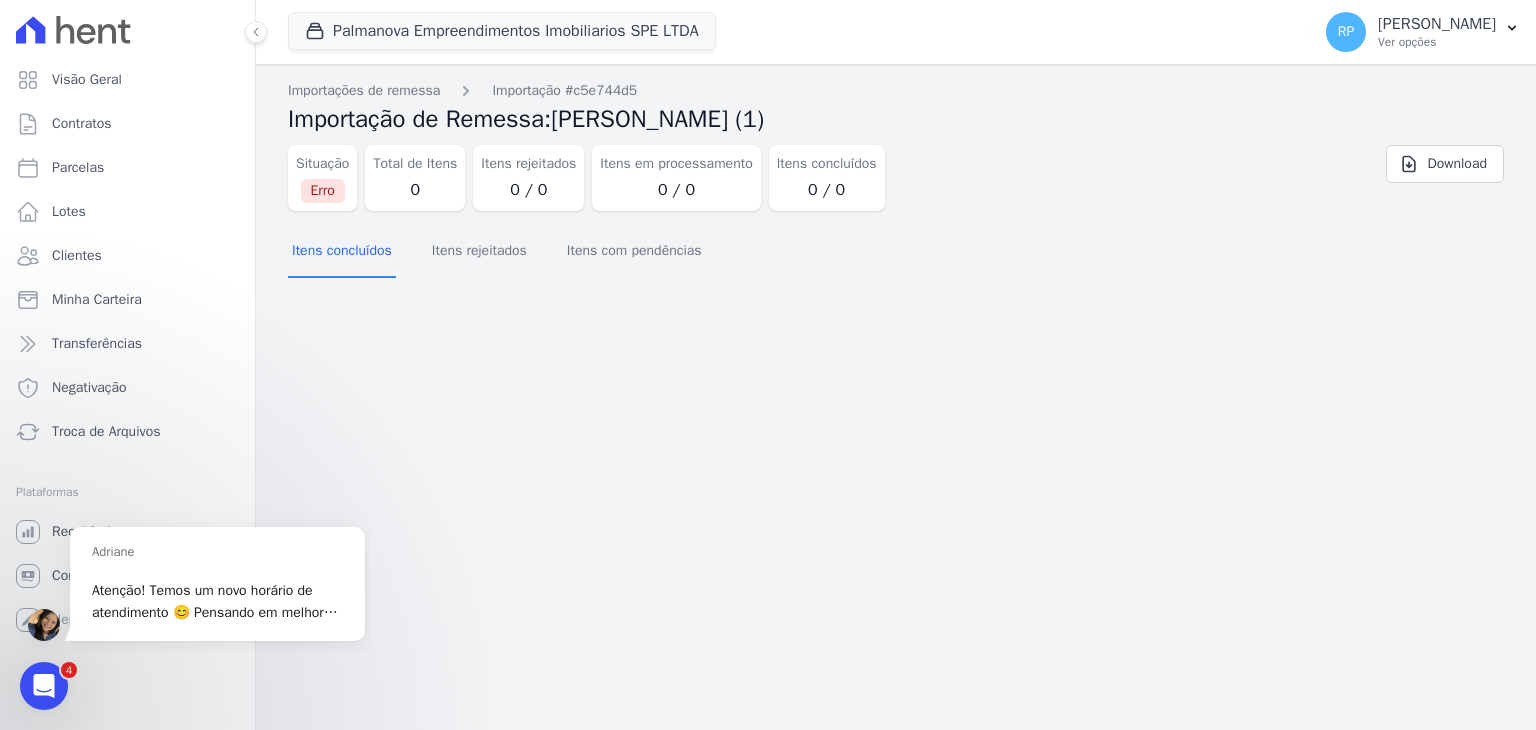 click on "Importações de remessa
Importação
#c5e744d5
Importação de Remessa:  [PERSON_NAME] (1)
Situação
Erro
Total de Itens
0
Itens rejeitados
0 / 0
Itens em processamento
0 / 0
Itens concluídos
0 / 0
Download
Itens concluídos" at bounding box center [896, 397] 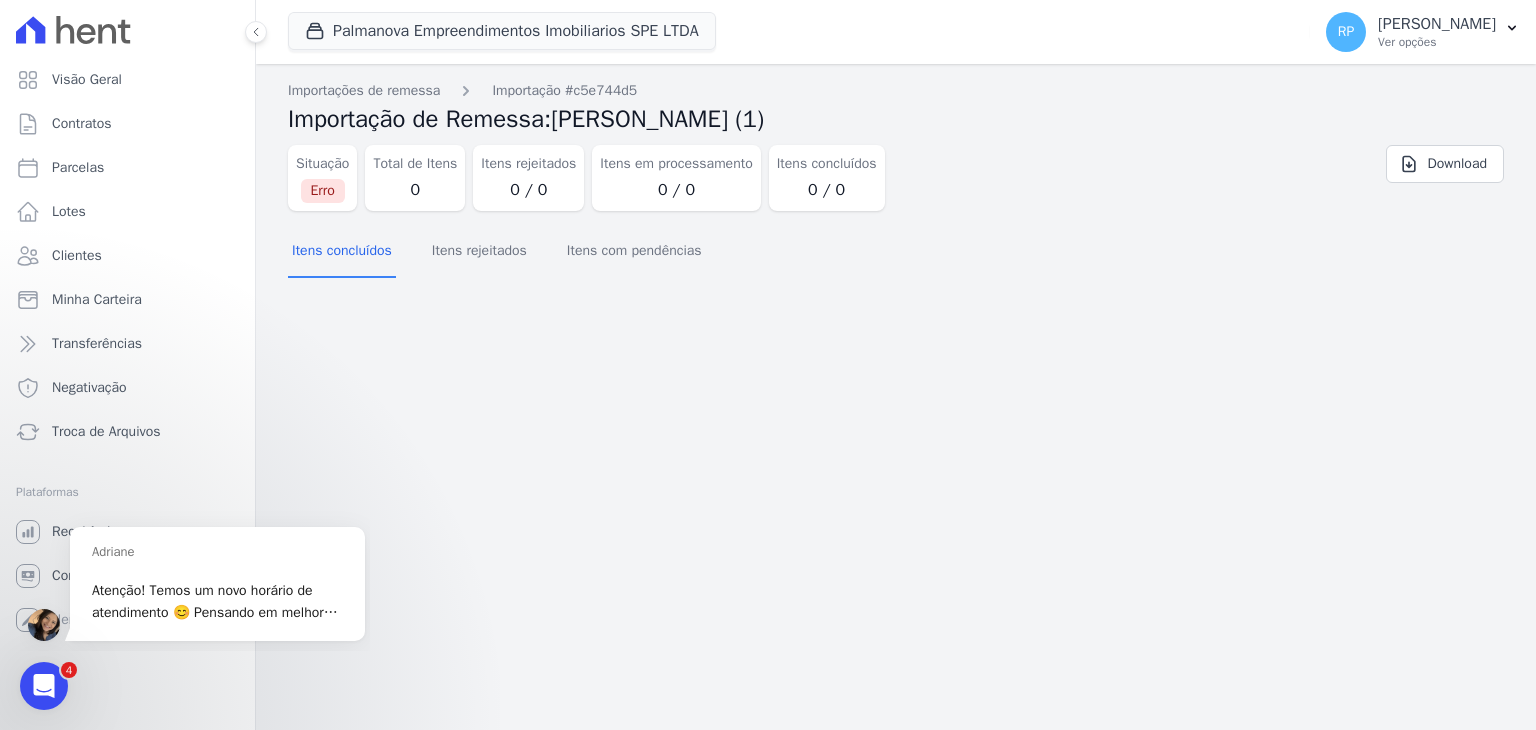 click on "Importações de remessa
Importação
#c5e744d5
Importação de Remessa:  [PERSON_NAME] (1)
Situação
Erro
Total de Itens
0
Itens rejeitados
0 / 0
Itens em processamento
0 / 0
Itens concluídos
0 / 0
Download
Itens concluídos" at bounding box center [896, 397] 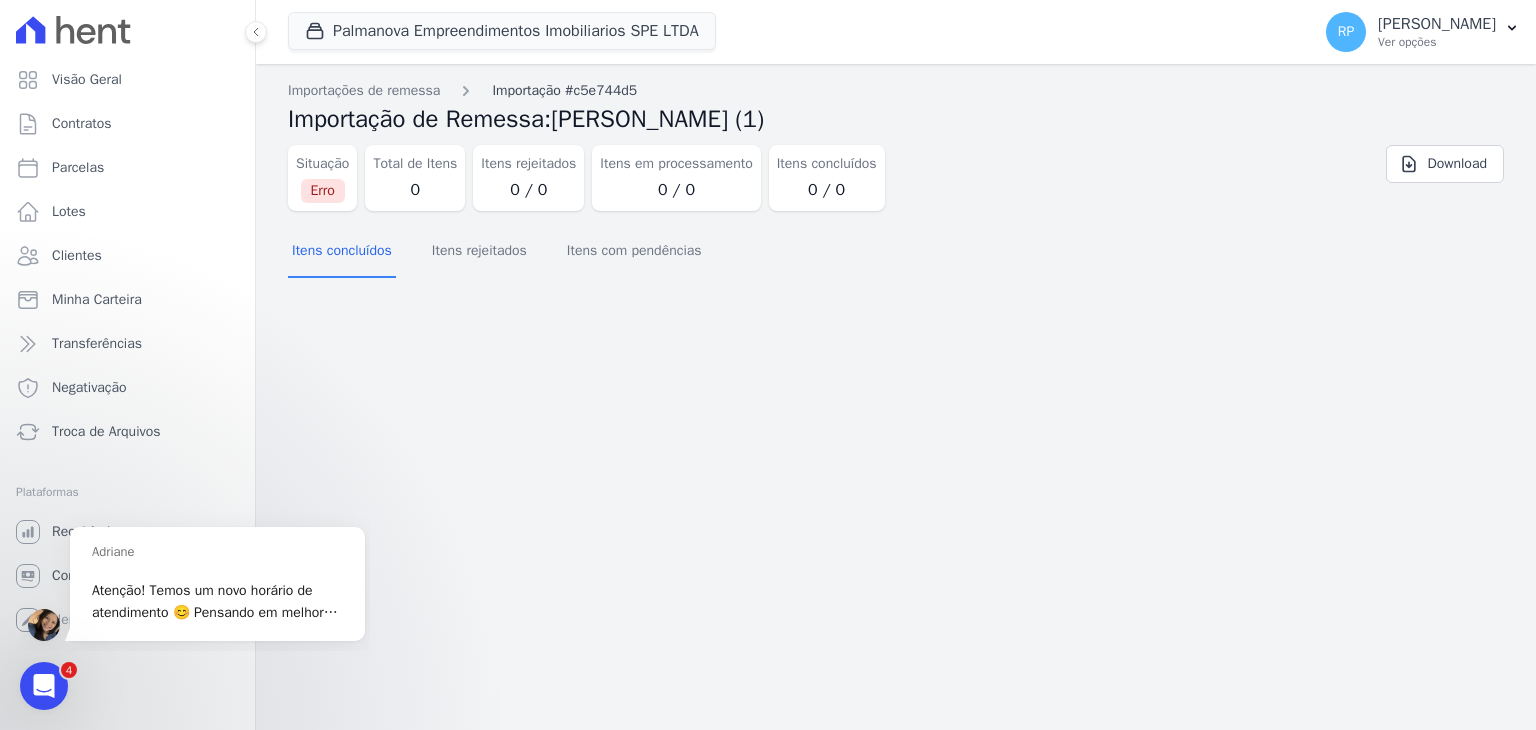 click on "Importação
#c5e744d5" at bounding box center (564, 90) 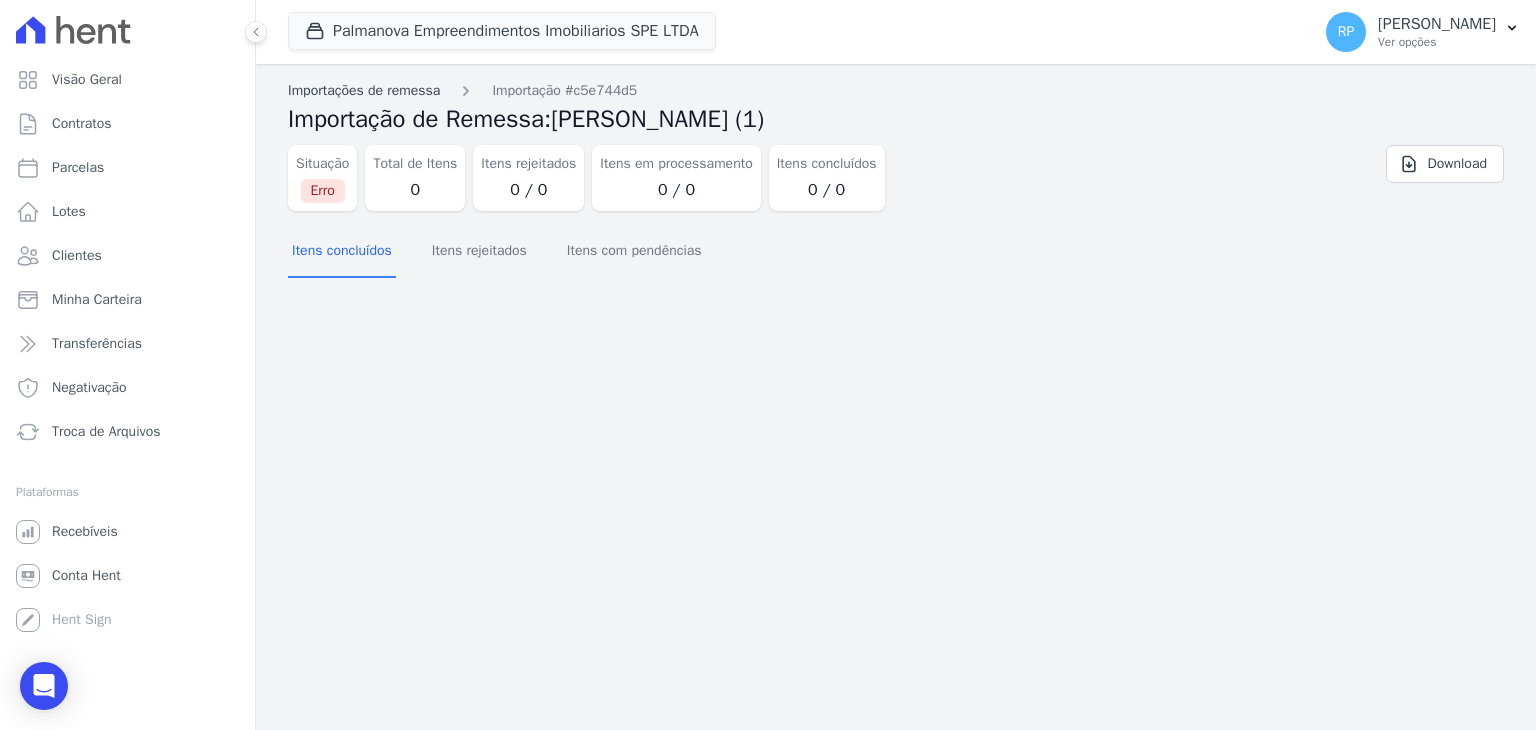 click on "Importações de remessa" at bounding box center (364, 90) 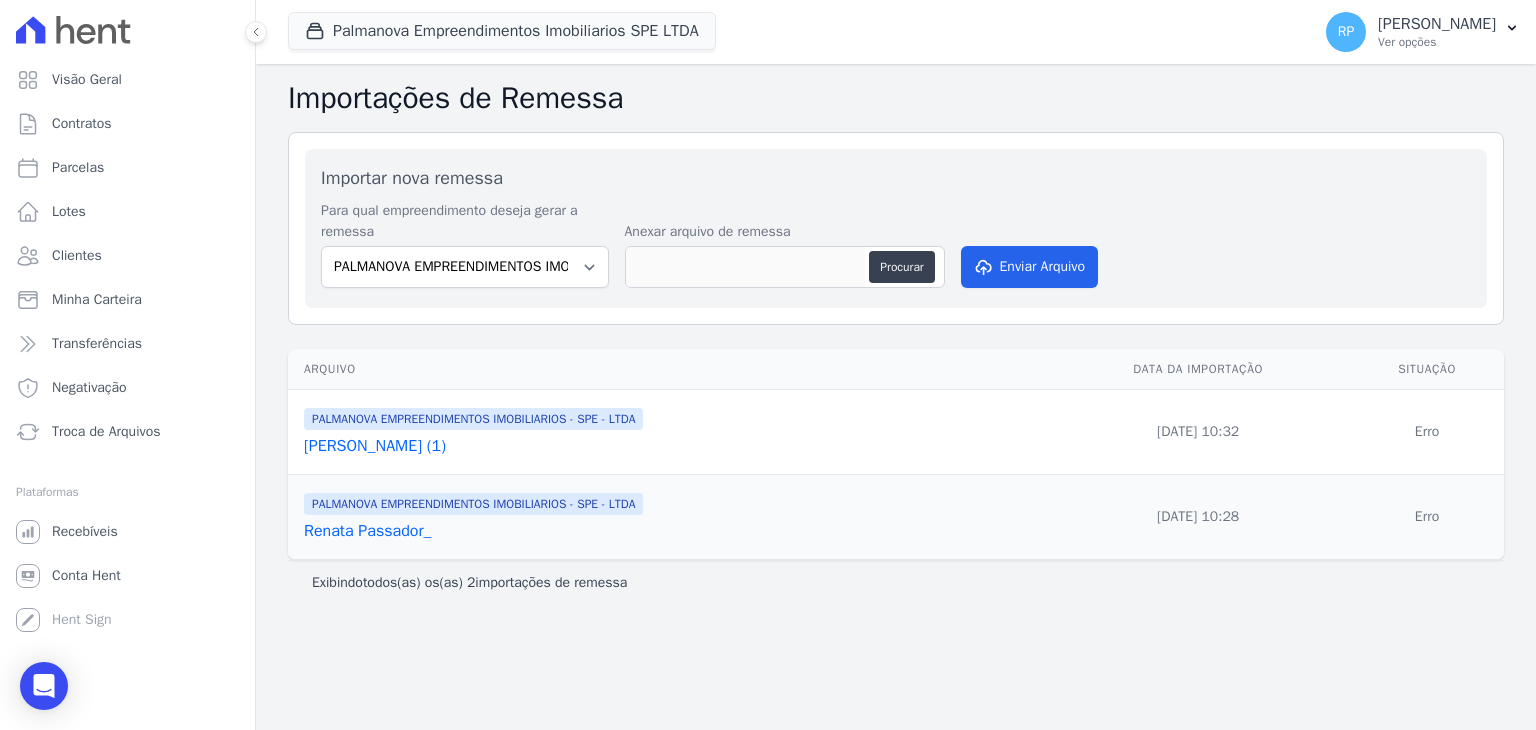 click on "Renata Passador_" at bounding box center (671, 531) 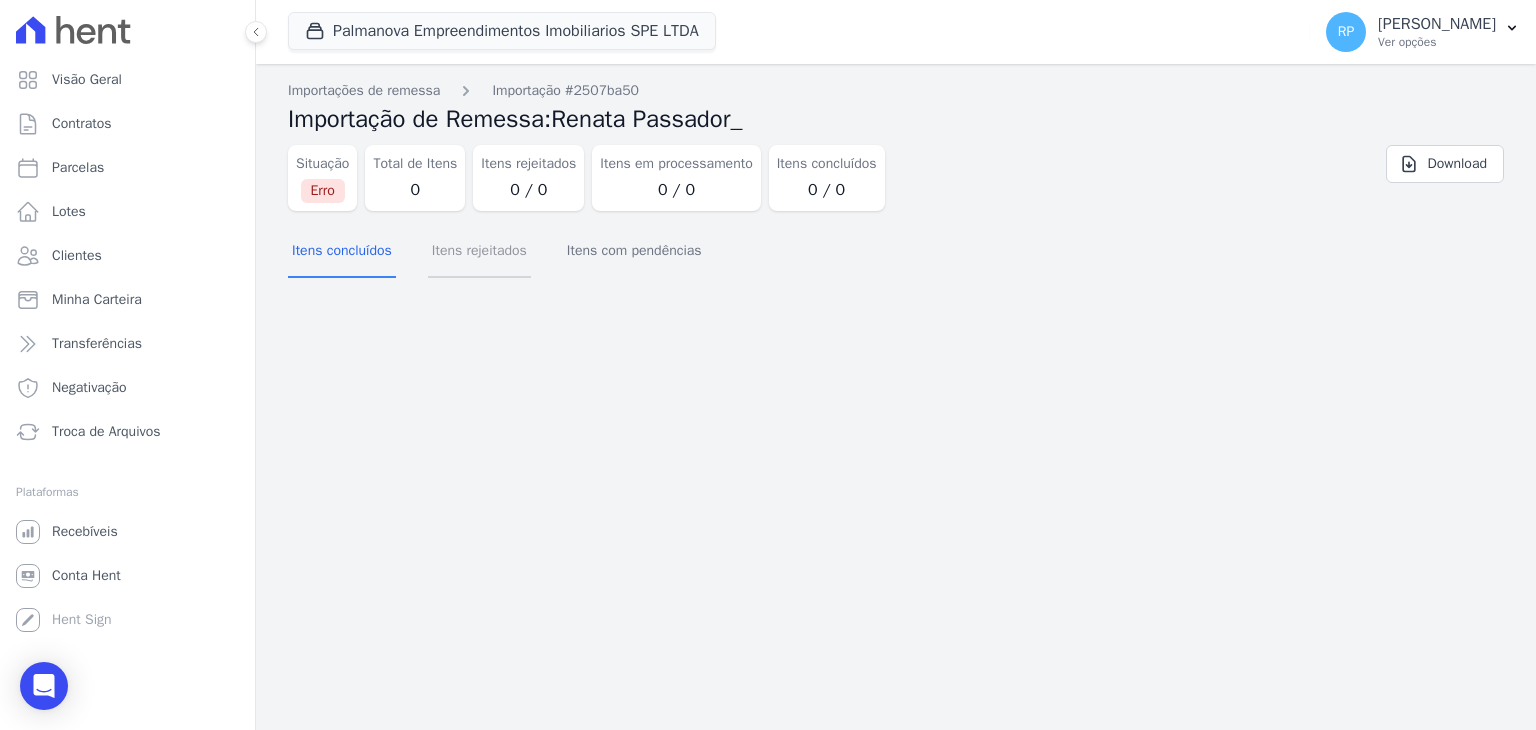 click on "Itens rejeitados" at bounding box center (479, 252) 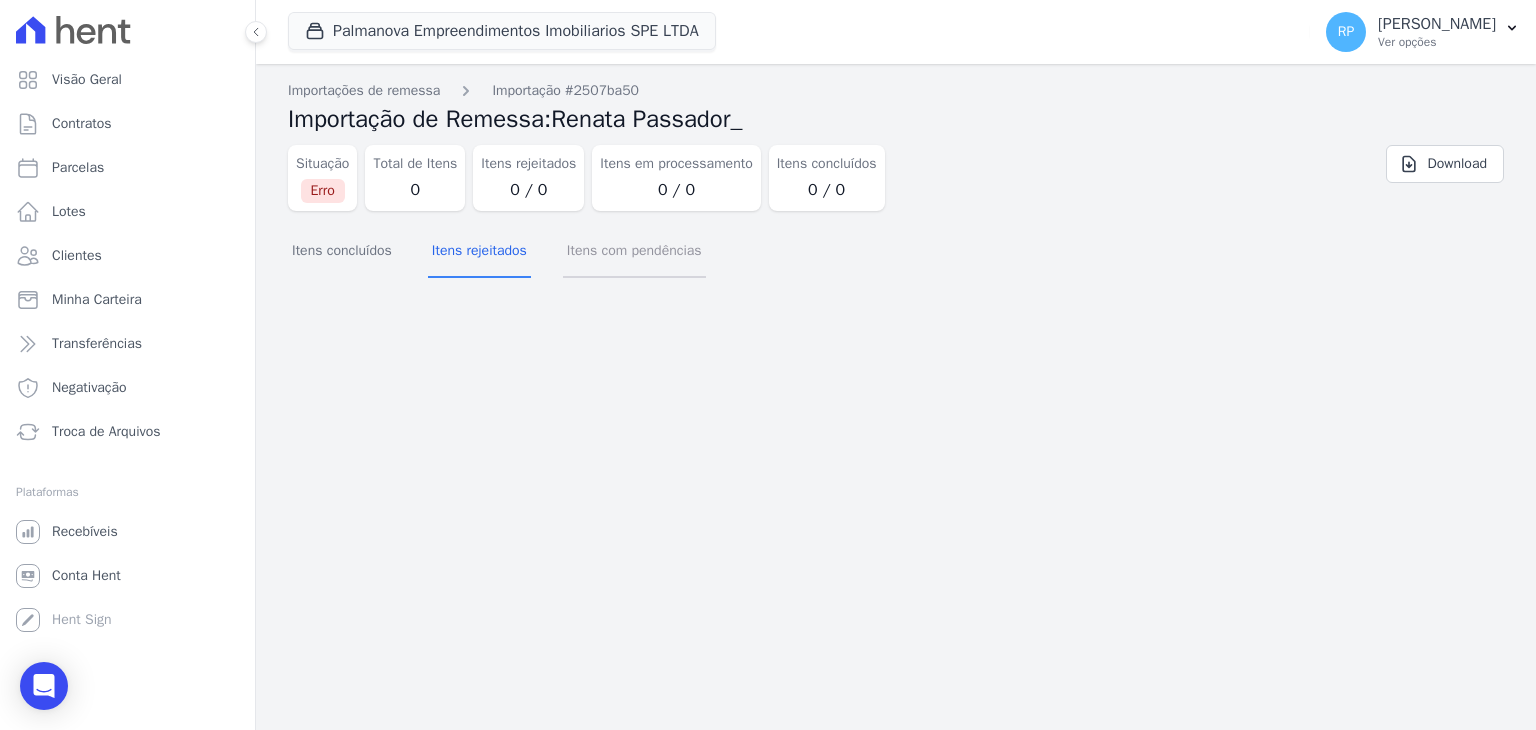 click on "Itens com pendências" at bounding box center (634, 252) 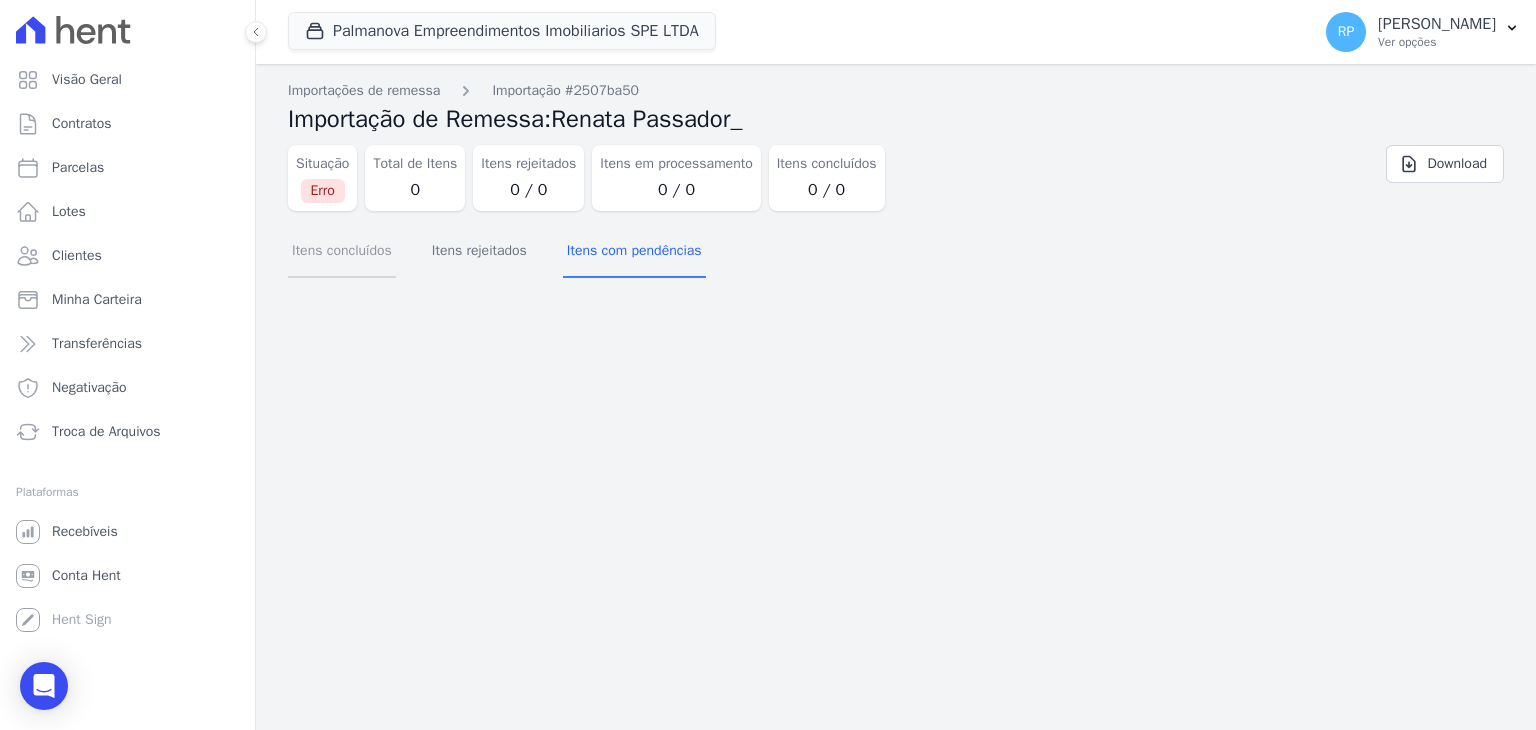 click on "Itens concluídos" at bounding box center (342, 252) 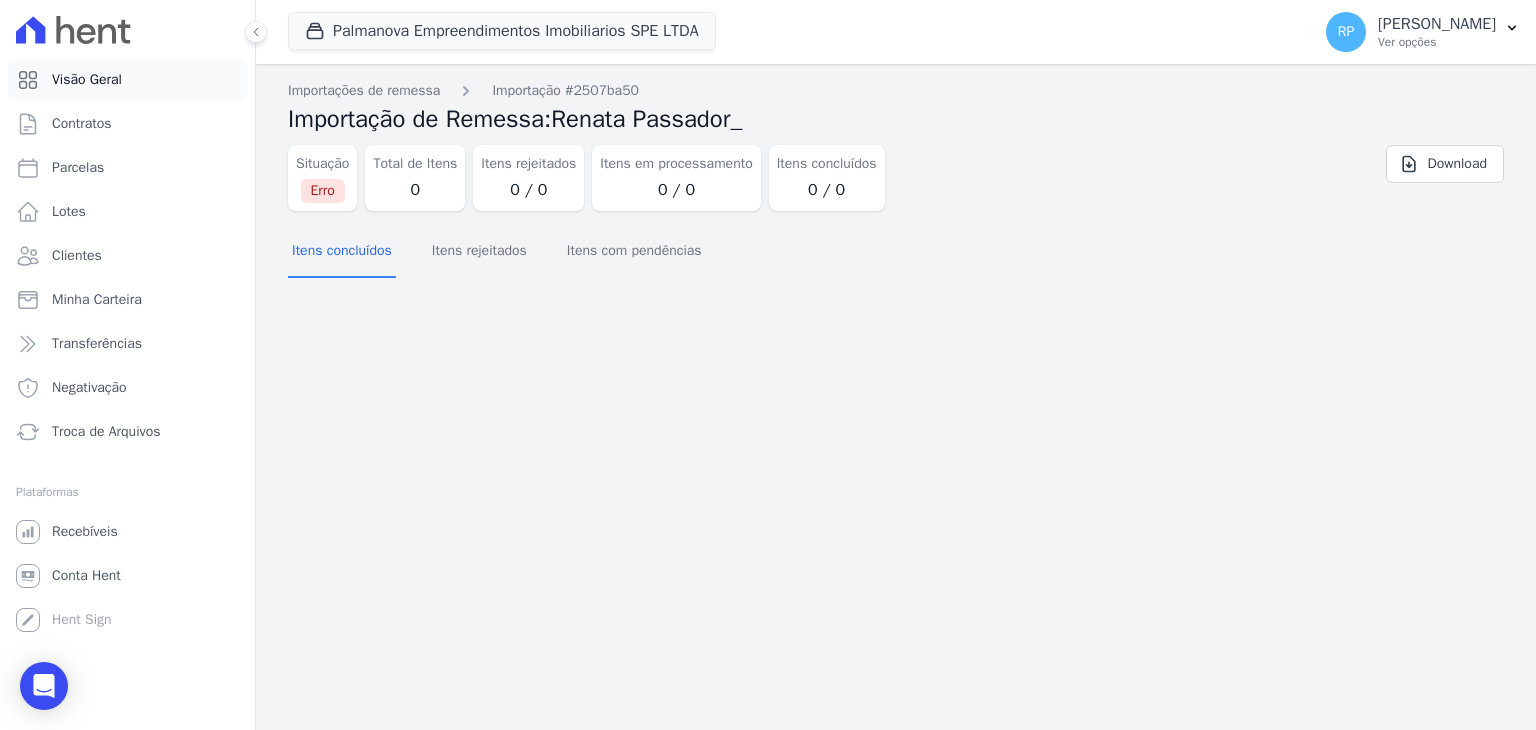 click on "Visão Geral" at bounding box center (87, 80) 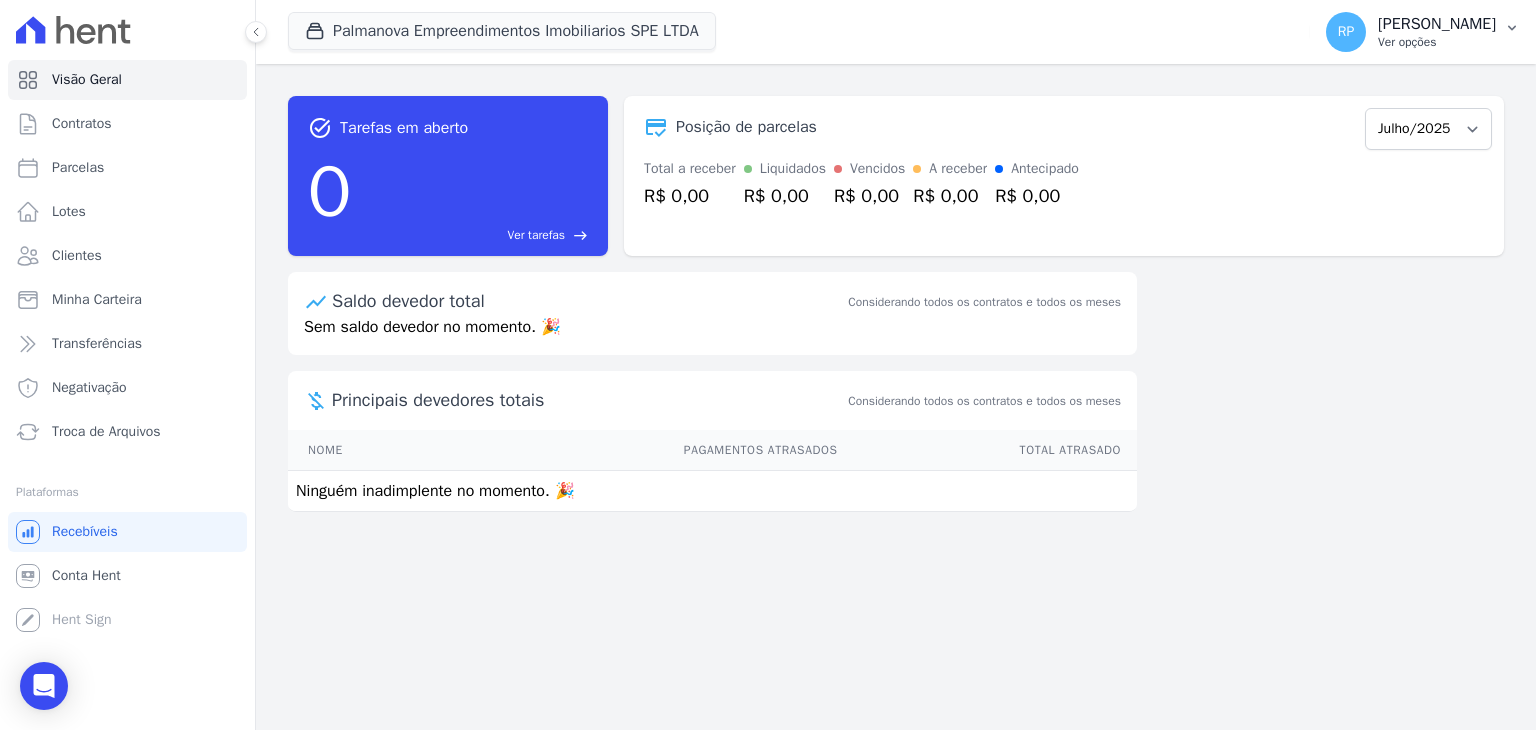 click on "[PERSON_NAME]" at bounding box center (1437, 24) 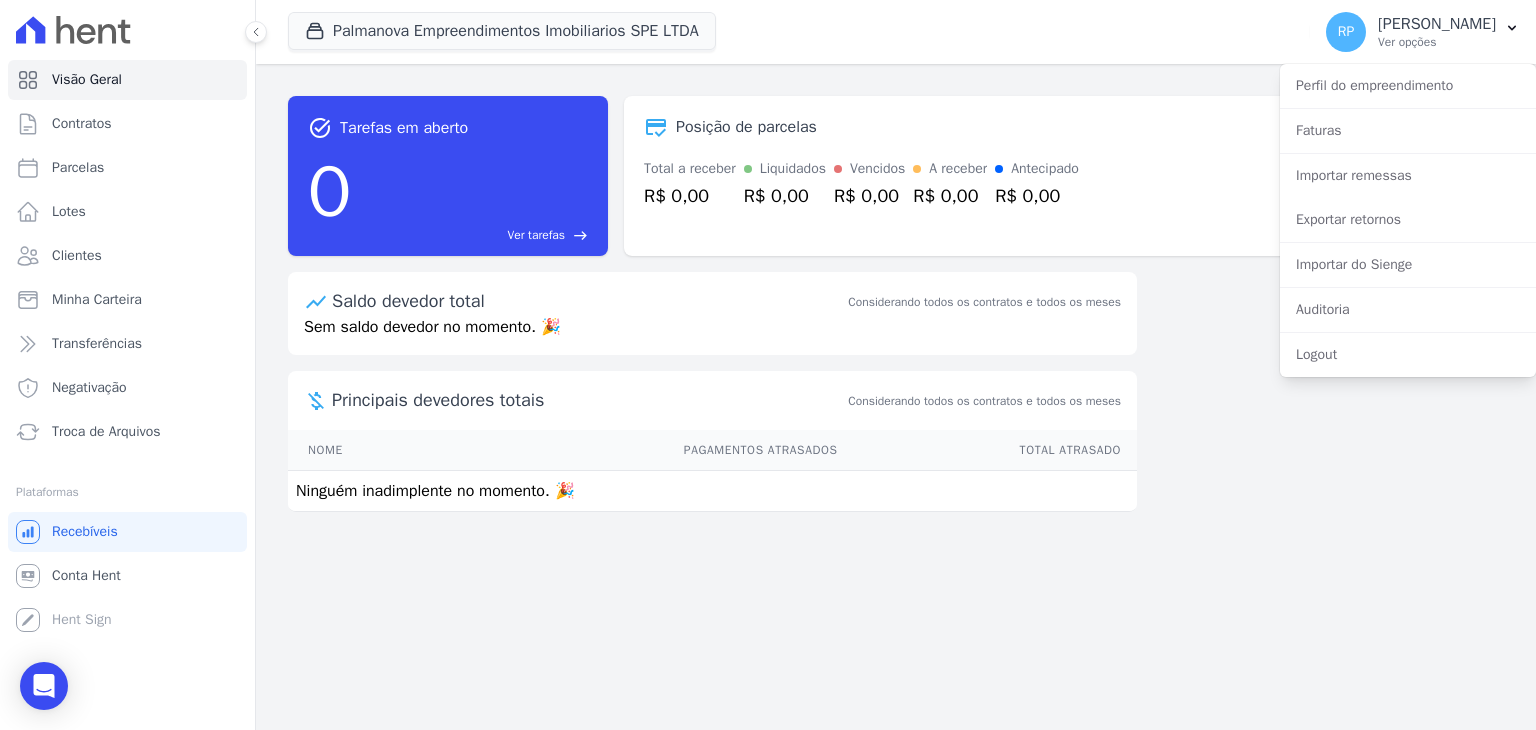 click on "task_alt
Tarefas em aberto
0
Ver tarefas
east
Posição de parcelas
Julho/2025
Total a receber
R$ 0,00
Liquidados
R$ 0,00
Vencidos
R$ 0,00
A receber
R$ 0,00
Antecipado
R$ 0,00
Saldo devedor total
Considerando todos os contratos e todos os meses
Sem saldo devedor no momento. 🎉
Nome" at bounding box center (896, 397) 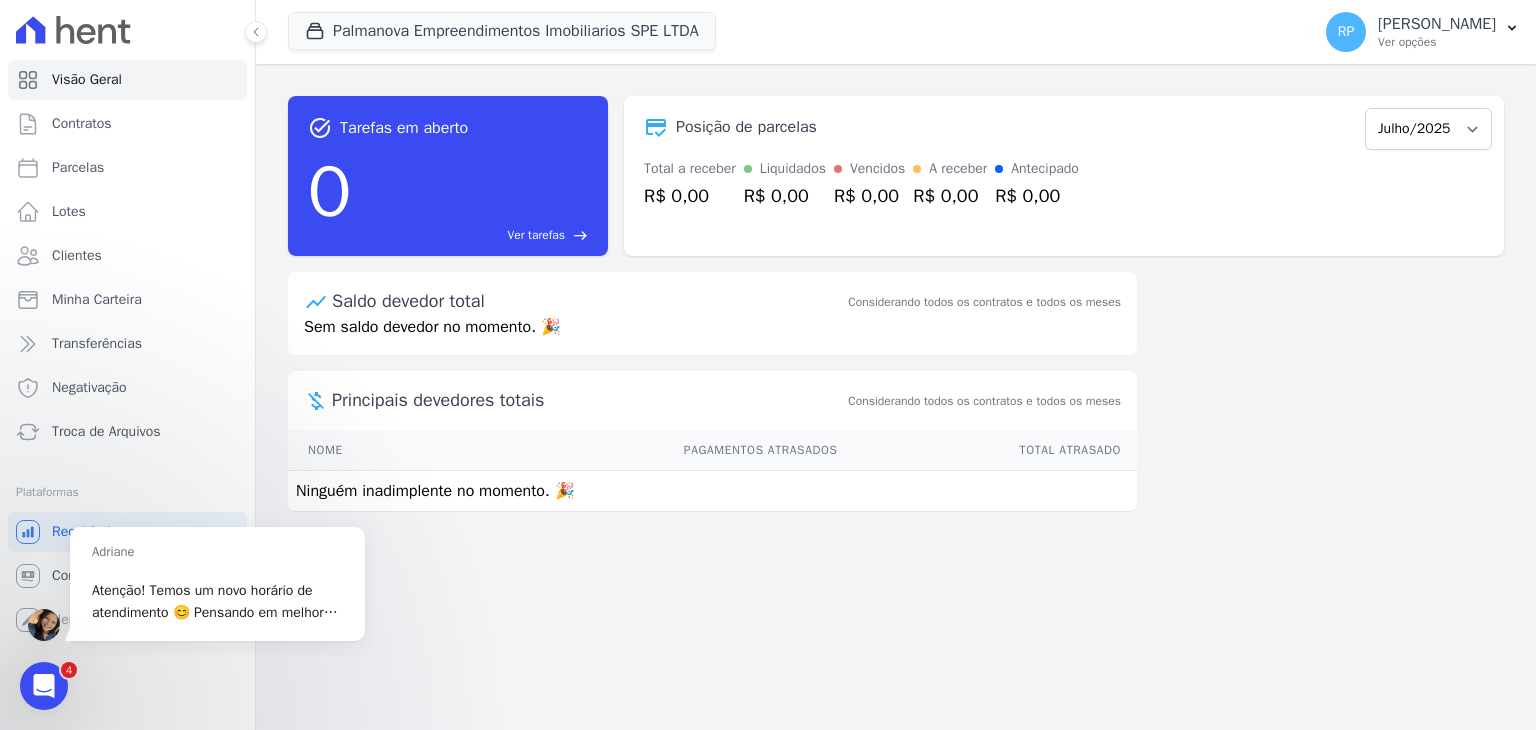 scroll, scrollTop: 0, scrollLeft: 0, axis: both 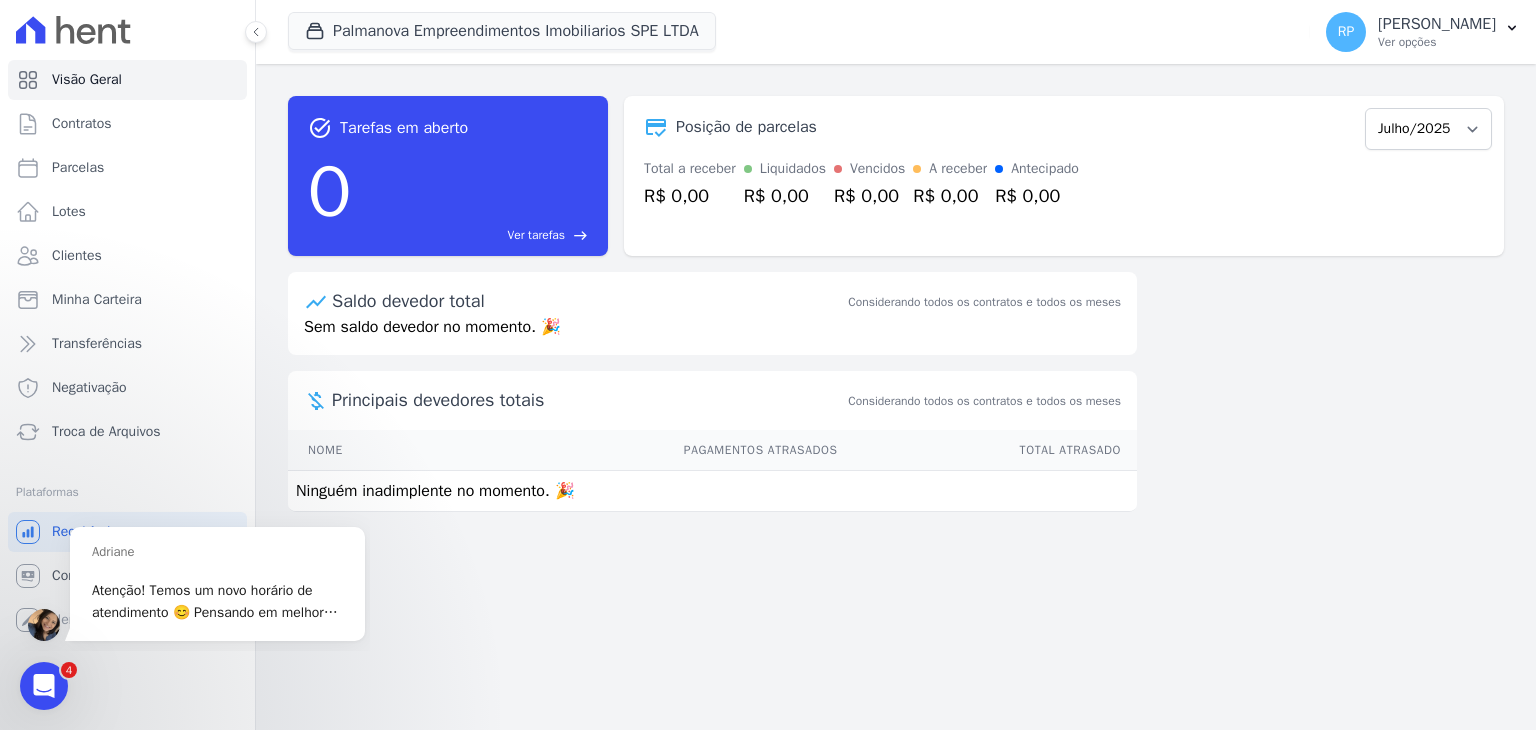 drag, startPoint x: 944, startPoint y: 717, endPoint x: 1344, endPoint y: 362, distance: 534.81305 